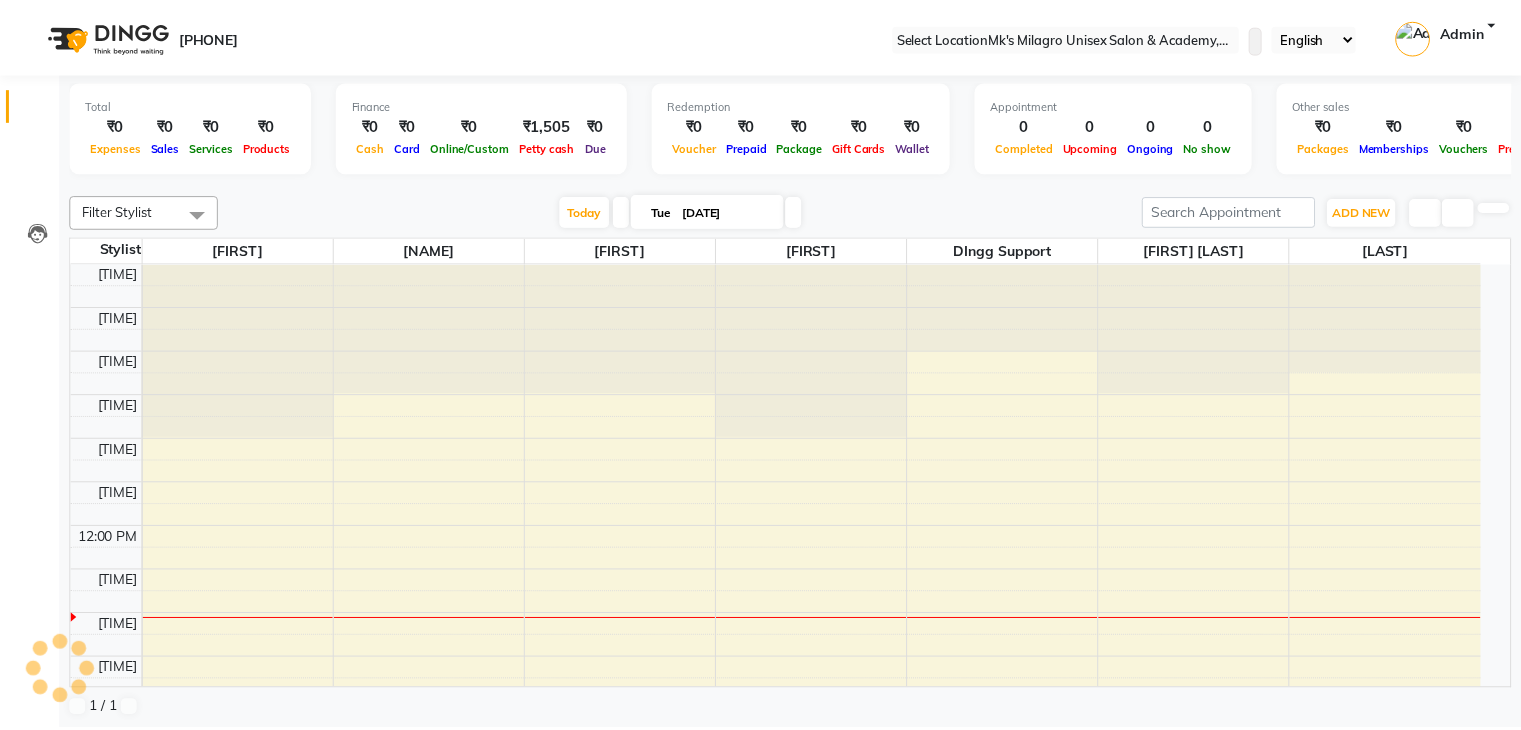 scroll, scrollTop: 0, scrollLeft: 0, axis: both 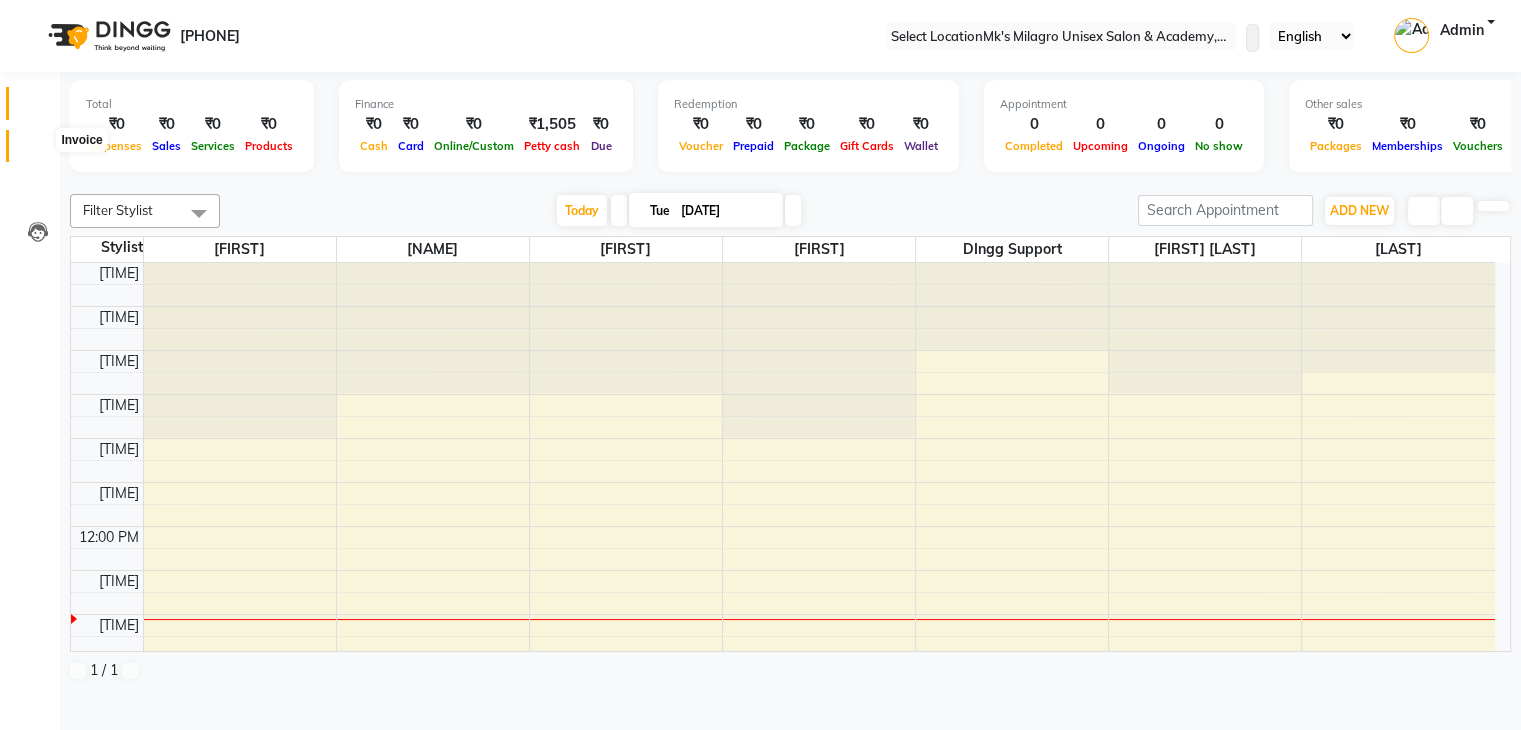click at bounding box center (38, 151) 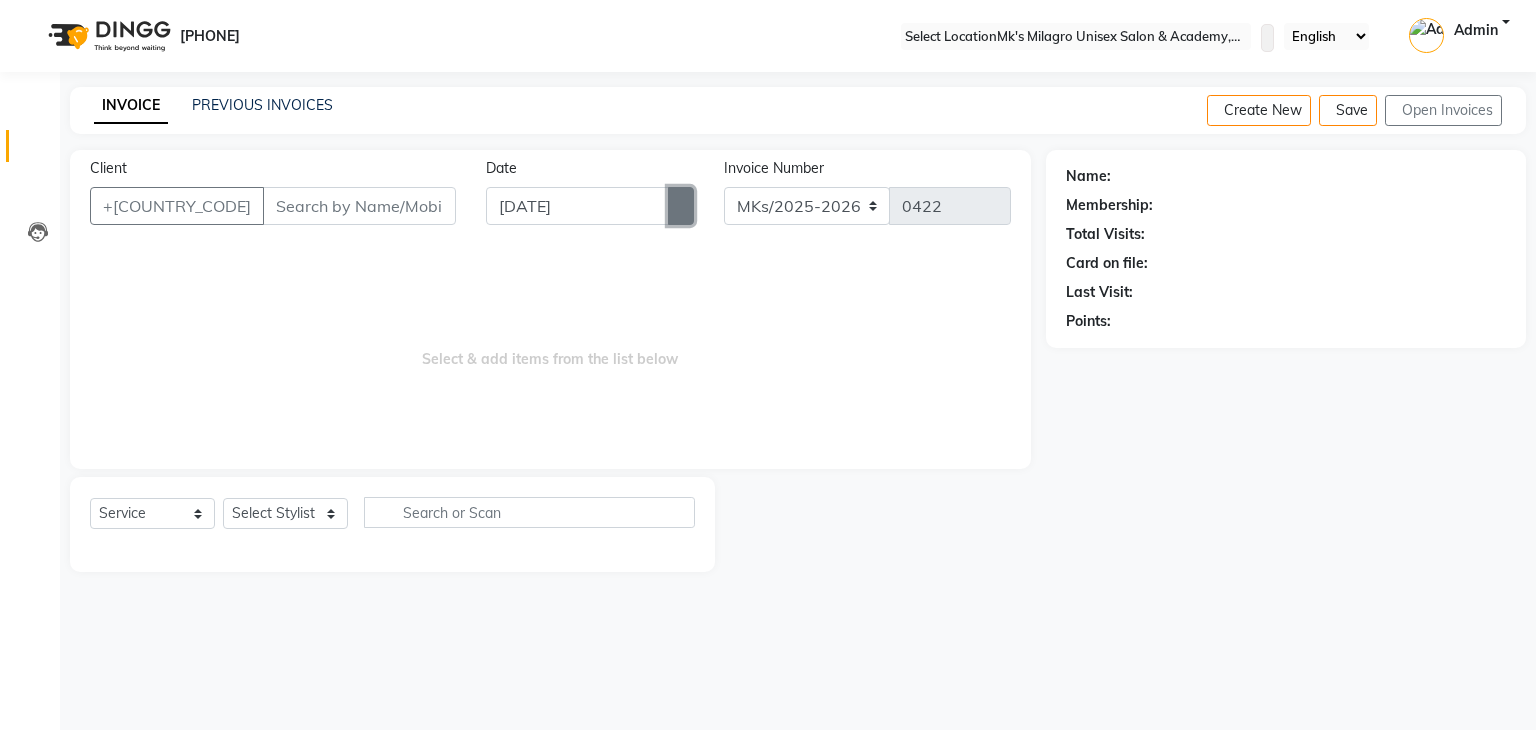 click at bounding box center (681, 206) 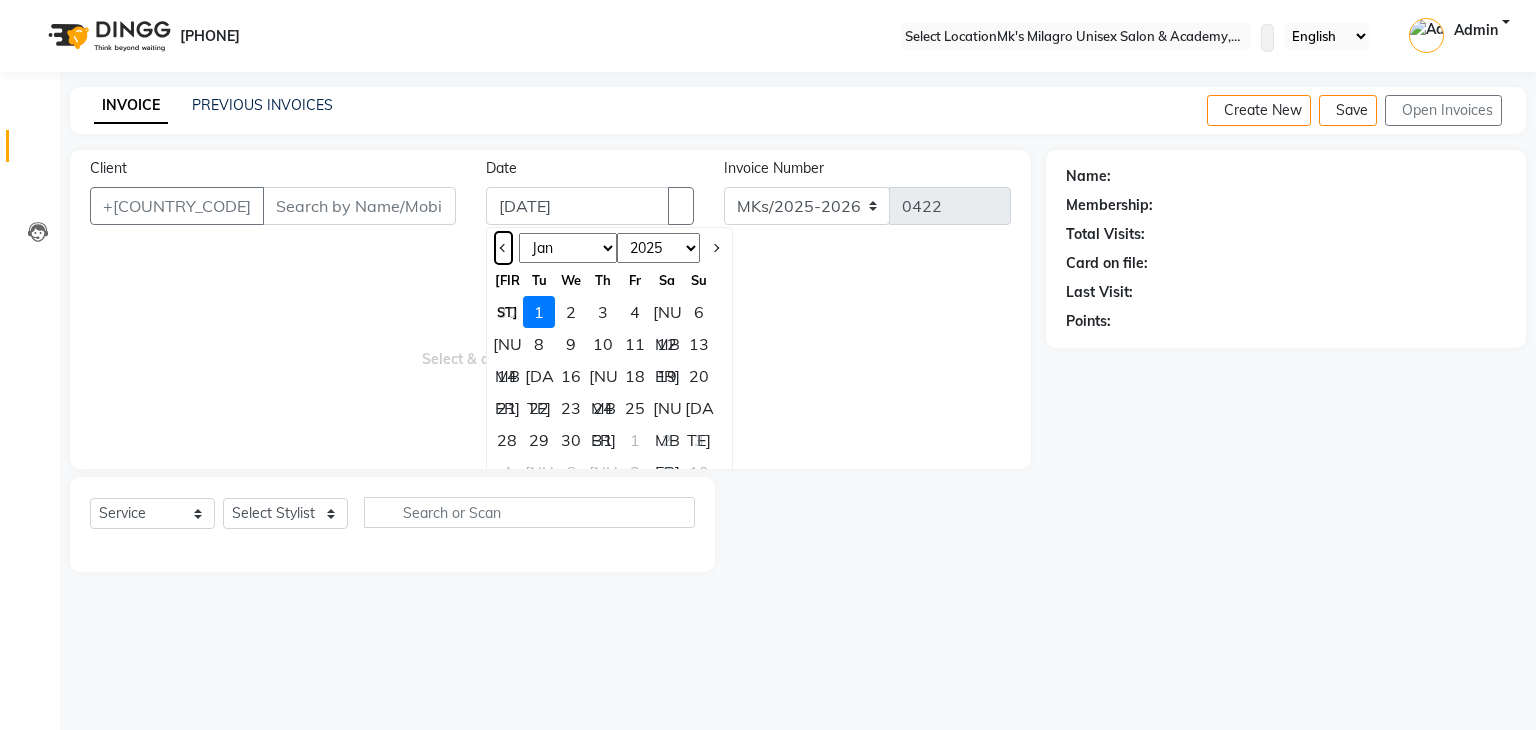 click at bounding box center [503, 248] 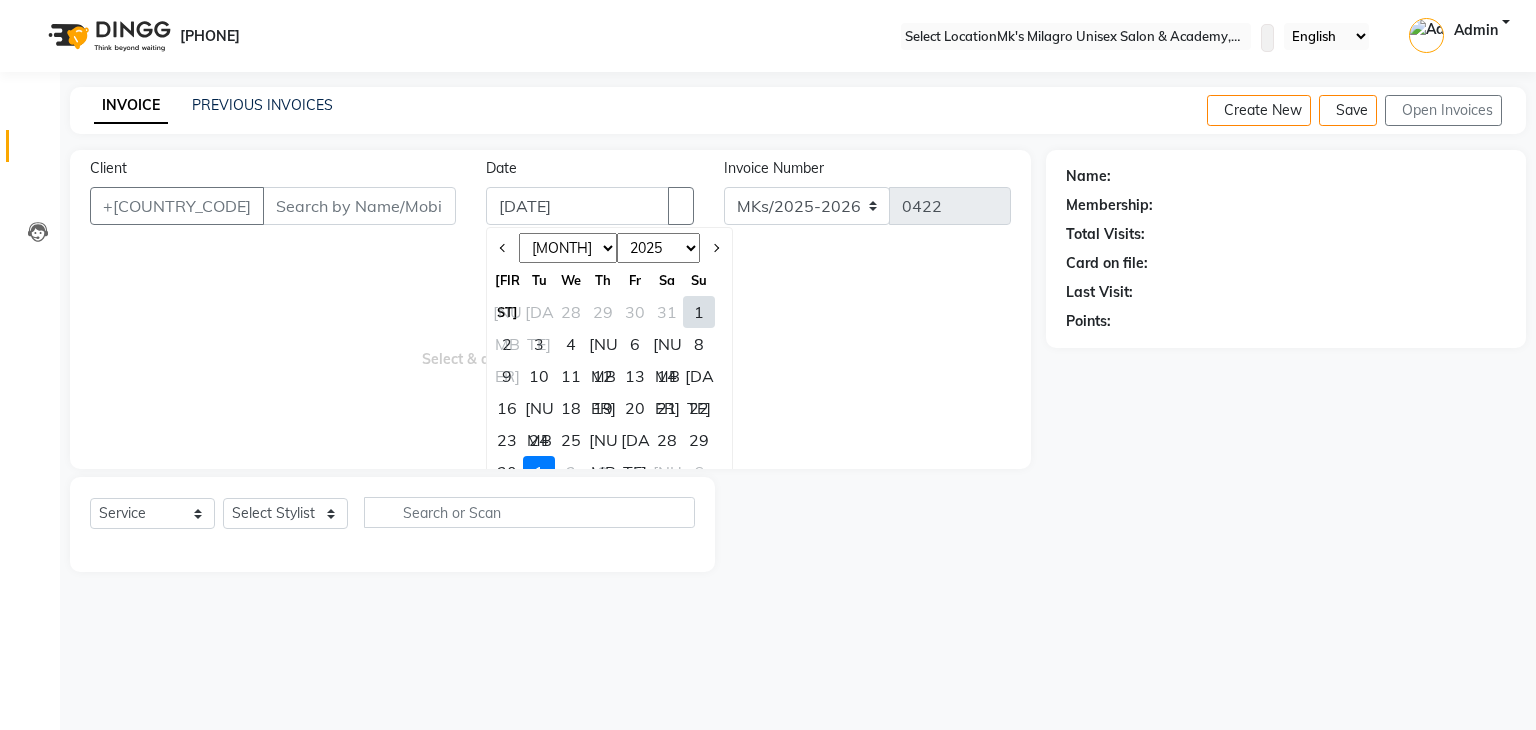 click on "30" at bounding box center (507, 472) 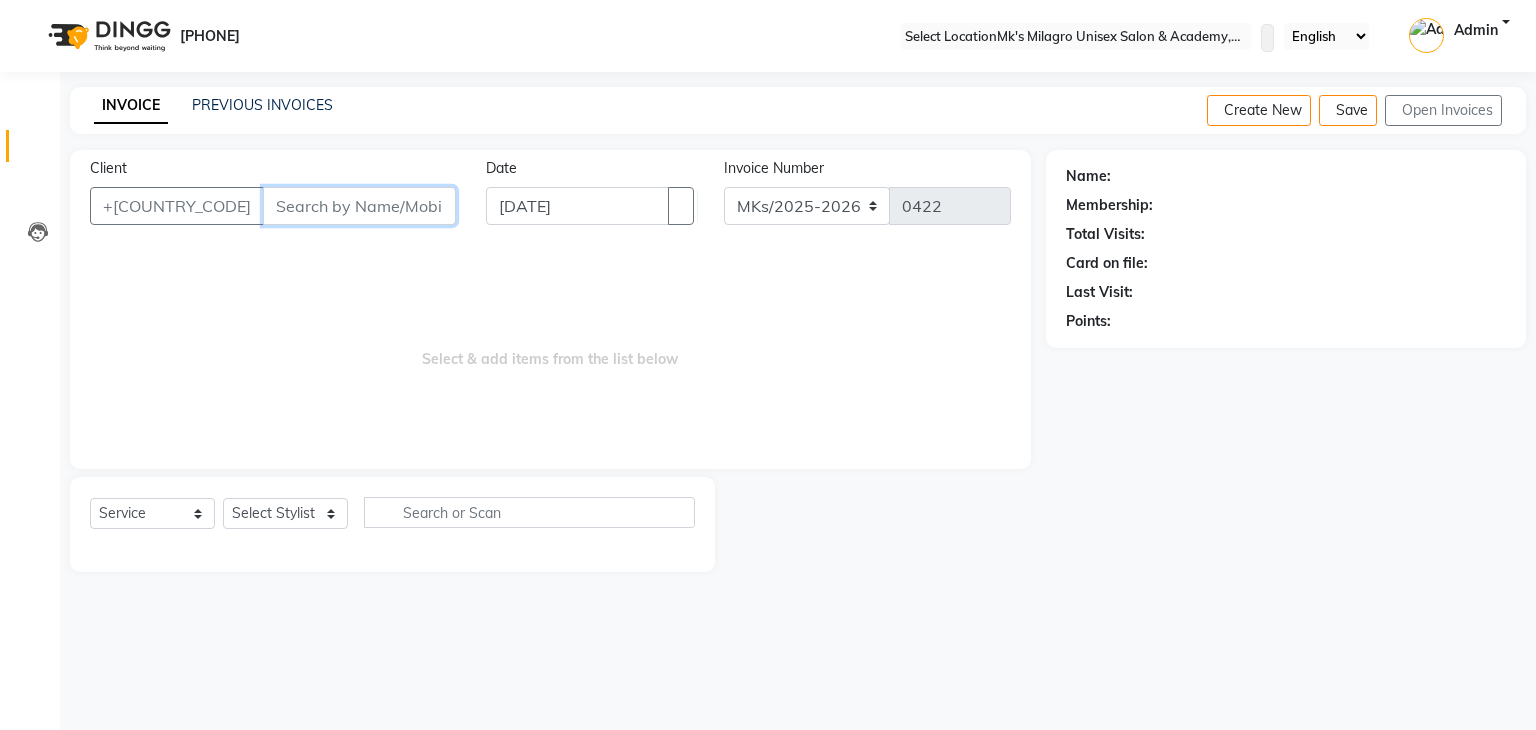 click on "Client" at bounding box center [359, 206] 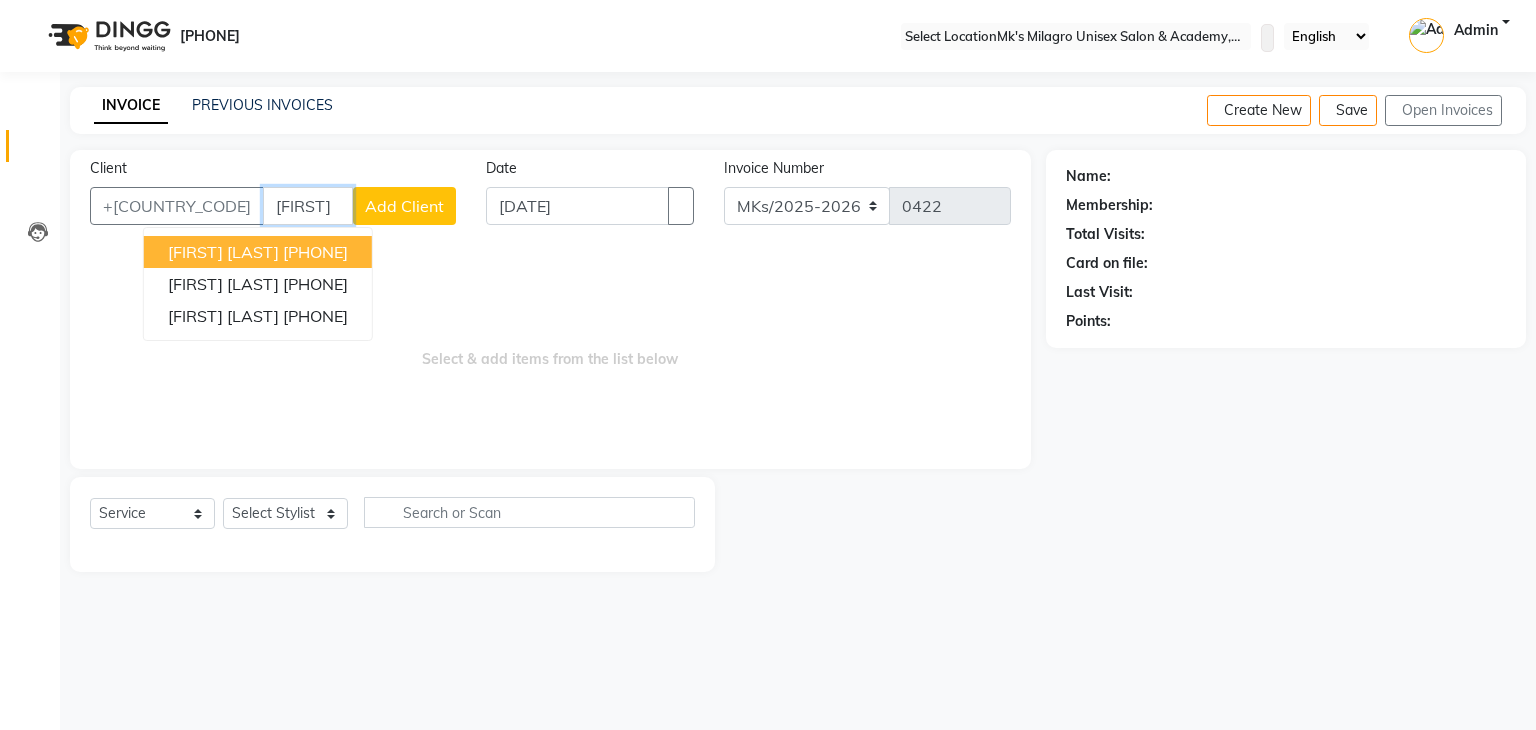 click on "[FIRST] [LAST]" at bounding box center [223, 252] 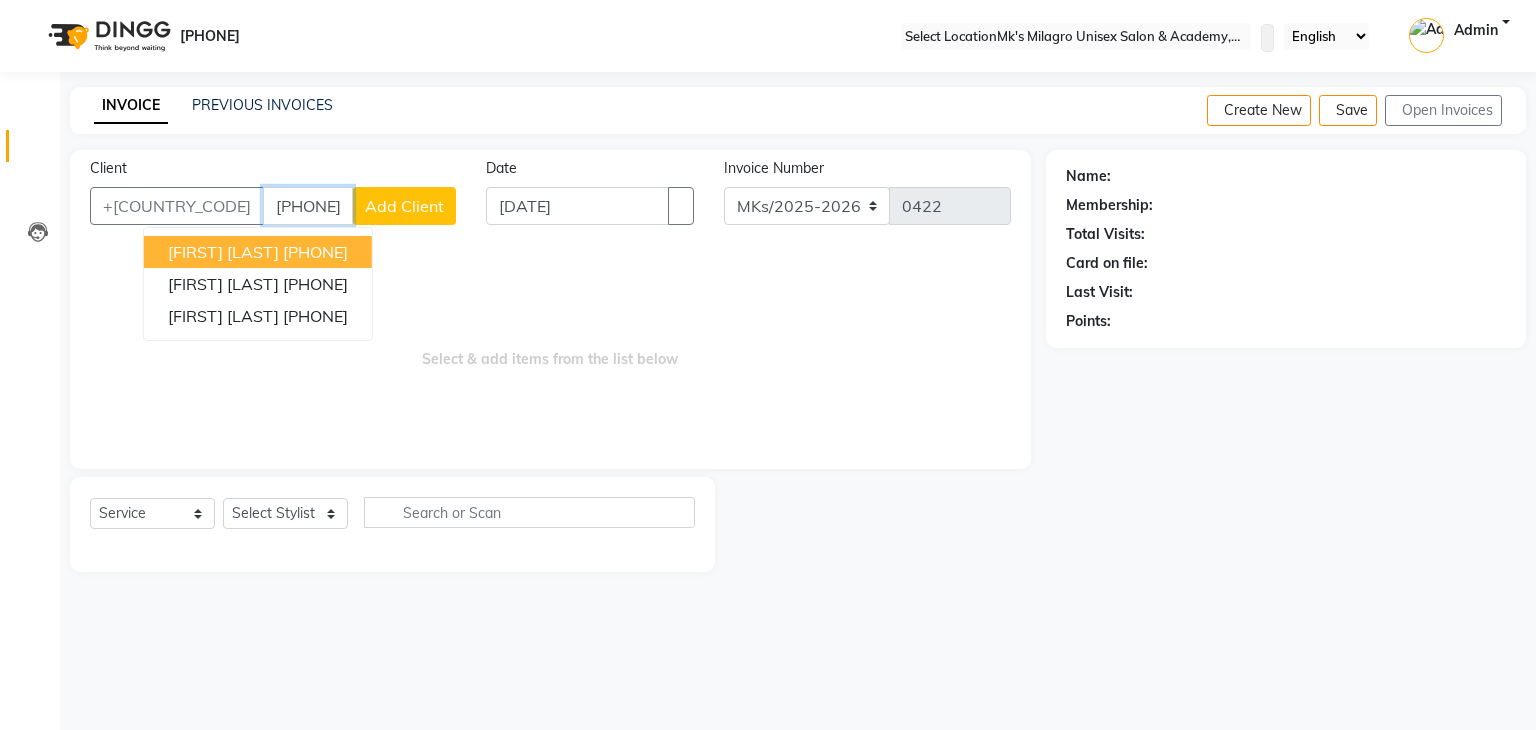 type on "[PHONE]" 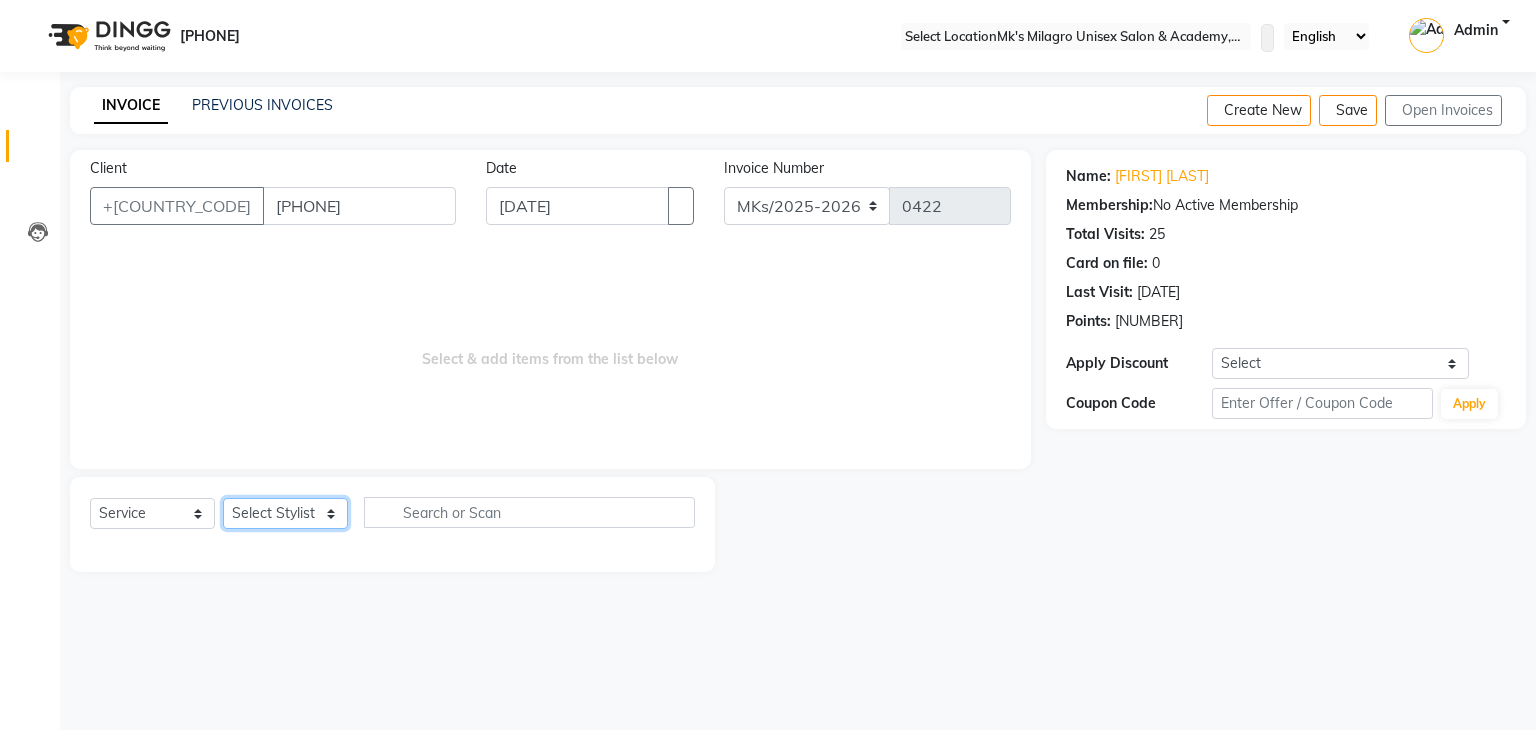 click on "Select Stylist DIngg Support Madhuri Jadhav Minsi Renuka Riya Sandhaya Santoshi" at bounding box center (285, 513) 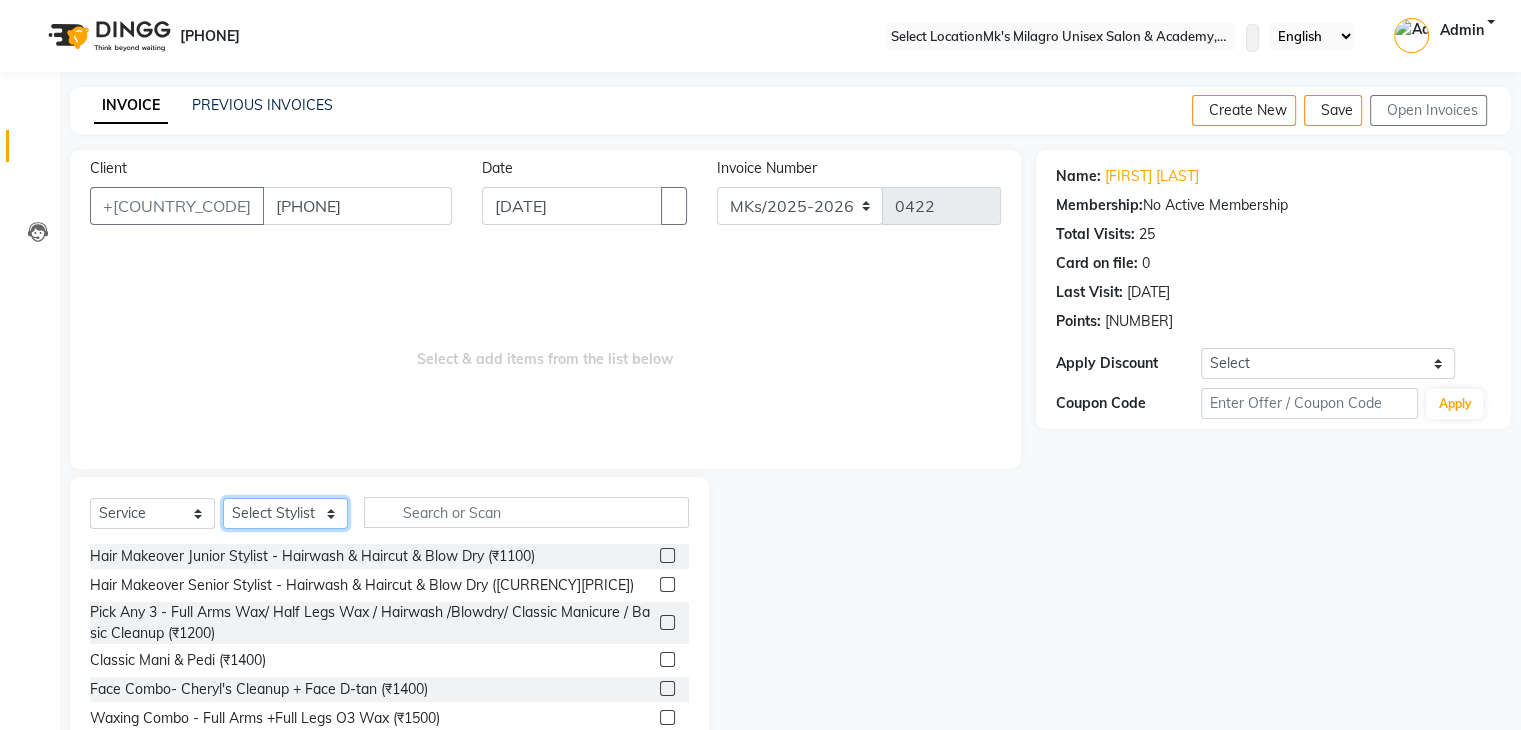 drag, startPoint x: 296, startPoint y: 519, endPoint x: 296, endPoint y: 411, distance: 108 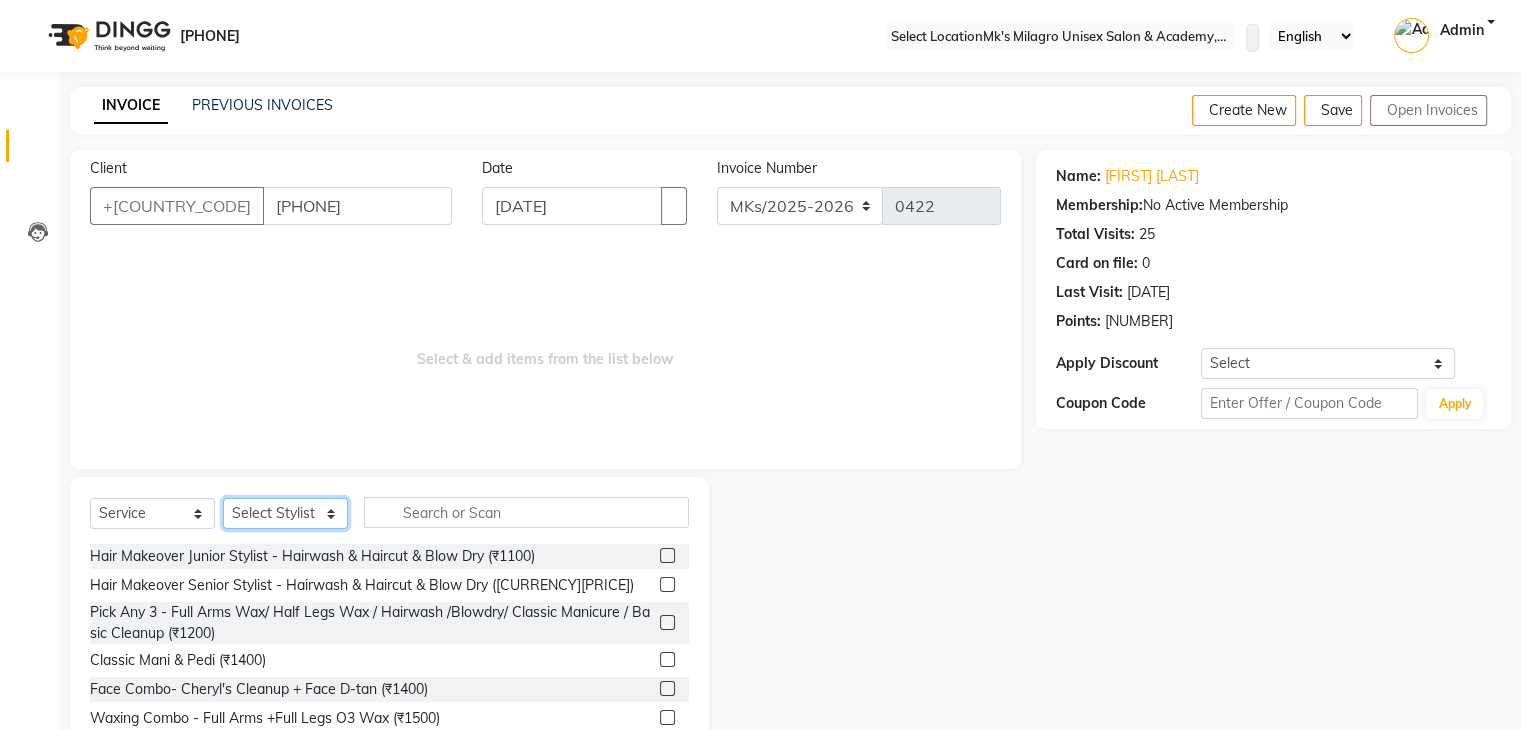 click on "Client +91 [PHONE] Date [DATE] Invoice Number MKs/2025-2026 MK/2025-26 V/2025 V/2025-26 0422  Select & add items from the list below  Select  Service  Product  Membership  Package Voucher Prepaid Gift Card  Select Stylist DIngg Support [NAME] [NAME] [NAME] [NAME] [NAME] [NAME] [NAME] Hair Makeover  Junior Stylist - Hairwash & Haircut & Blow Dry (₹1100)  Hair Makeover  Senior Stylist - Hairwash & Haircut & Blow Dry (₹1400)  Pick Any 3 - Full Arms Wax/ Half Legs Wax /  Hairwash /Blowdry/ Classic Manicure / Basic Cleanup (₹1200)  Classic Mani & Pedi (₹1400)  Face Combo- Cheryl's Cleanup + Face D-tan (₹1400)  Waxing Combo - Full Arms +Full Legs O3 Wax (₹1500)  Gel Polish Hands & Feet (₹1500)  Haircut + Hair Color (Men) (₹1700)  Hair Combo - Hydrating Hair Spa & Scalp Exfoliation/Foot Massage (10 min) (₹2000)  Spa Manicure & Pedicure (₹2200)  Nail Extensions & Nail Art (₹2200)  Feet Combo - Classic Pedicure + Heel Peel + Classic  Manicure/Paraffin wax  (₹2500)  Base* (₹1000)" at bounding box center (545, 461) 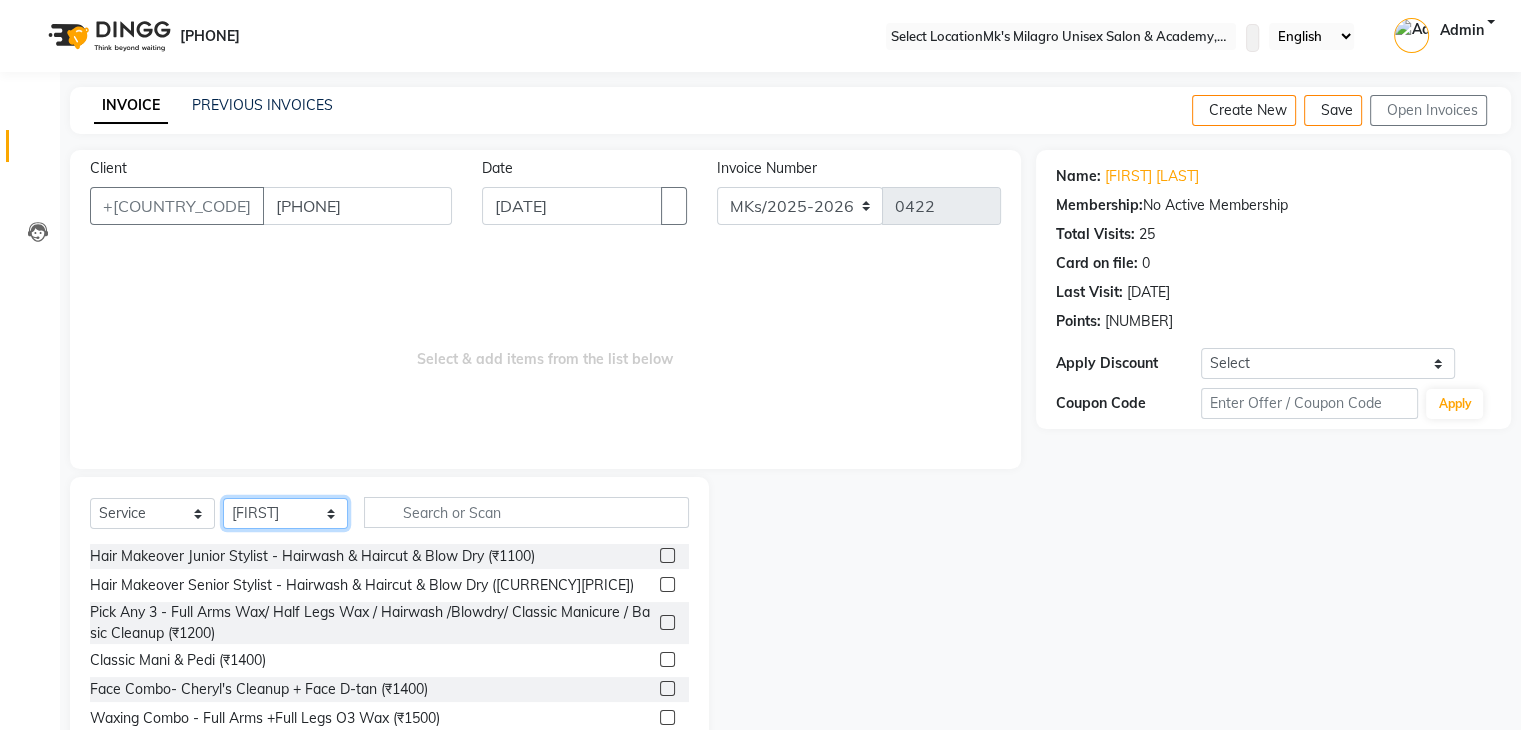 click on "Select Stylist DIngg Support Madhuri Jadhav Minsi Renuka Riya Sandhaya Santoshi" at bounding box center [285, 513] 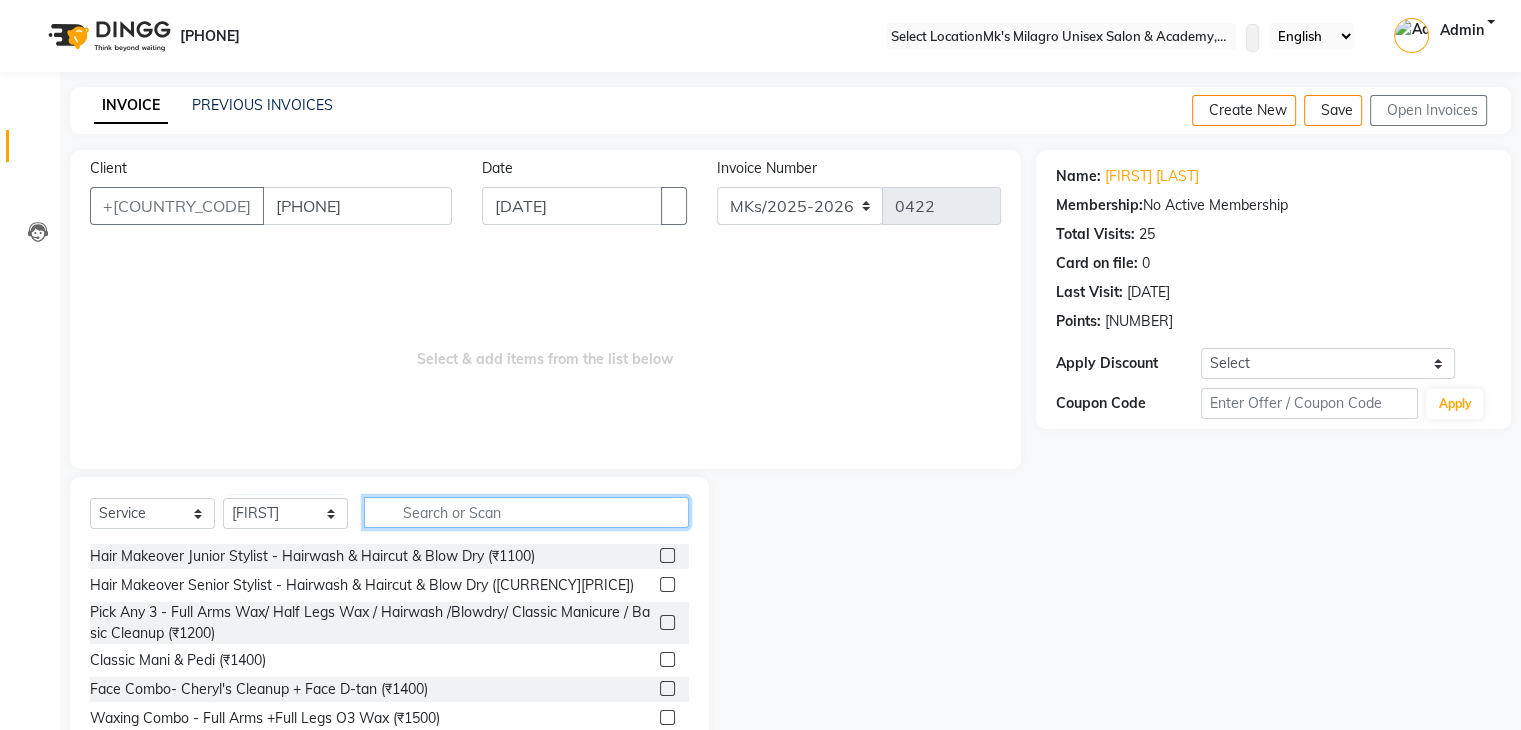 click at bounding box center (526, 512) 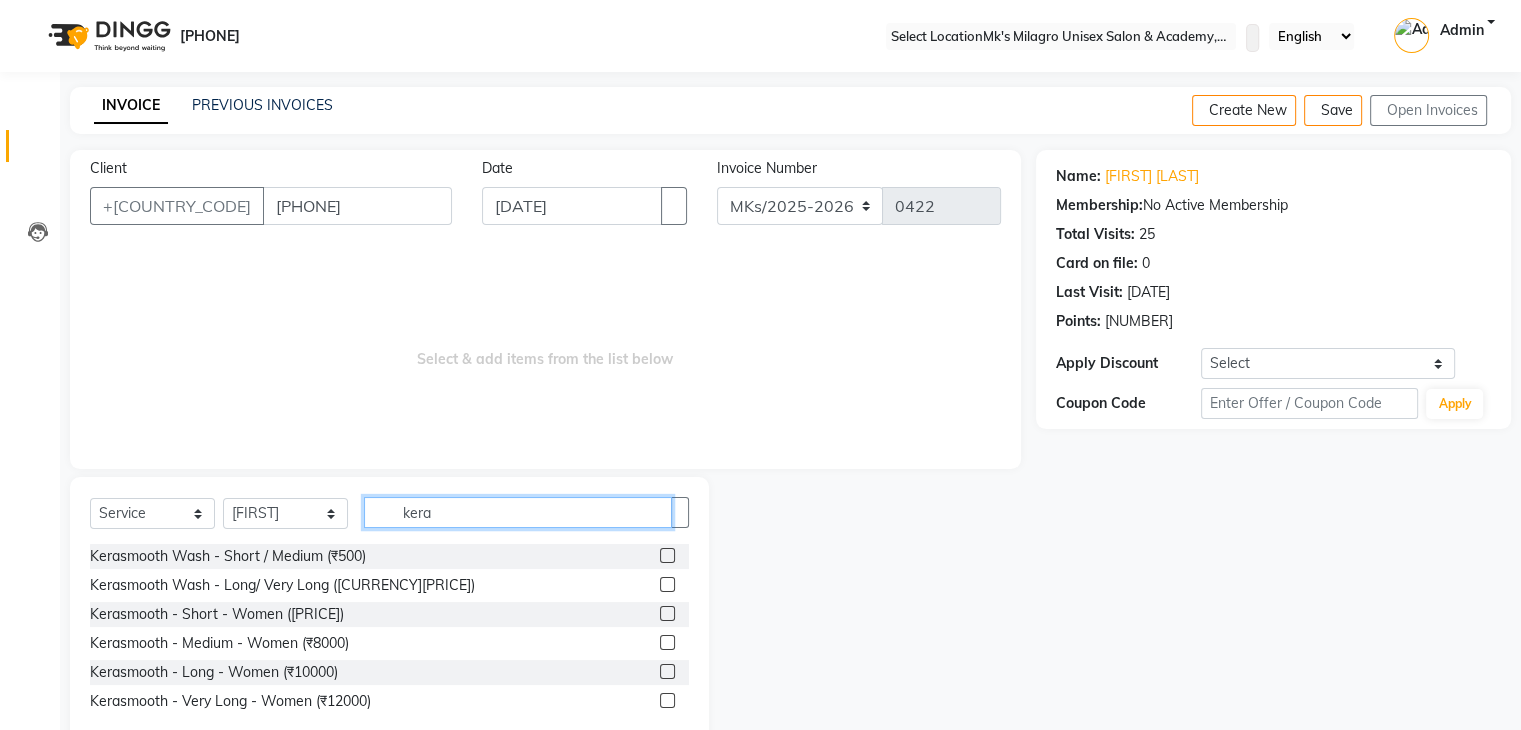 type on "kera" 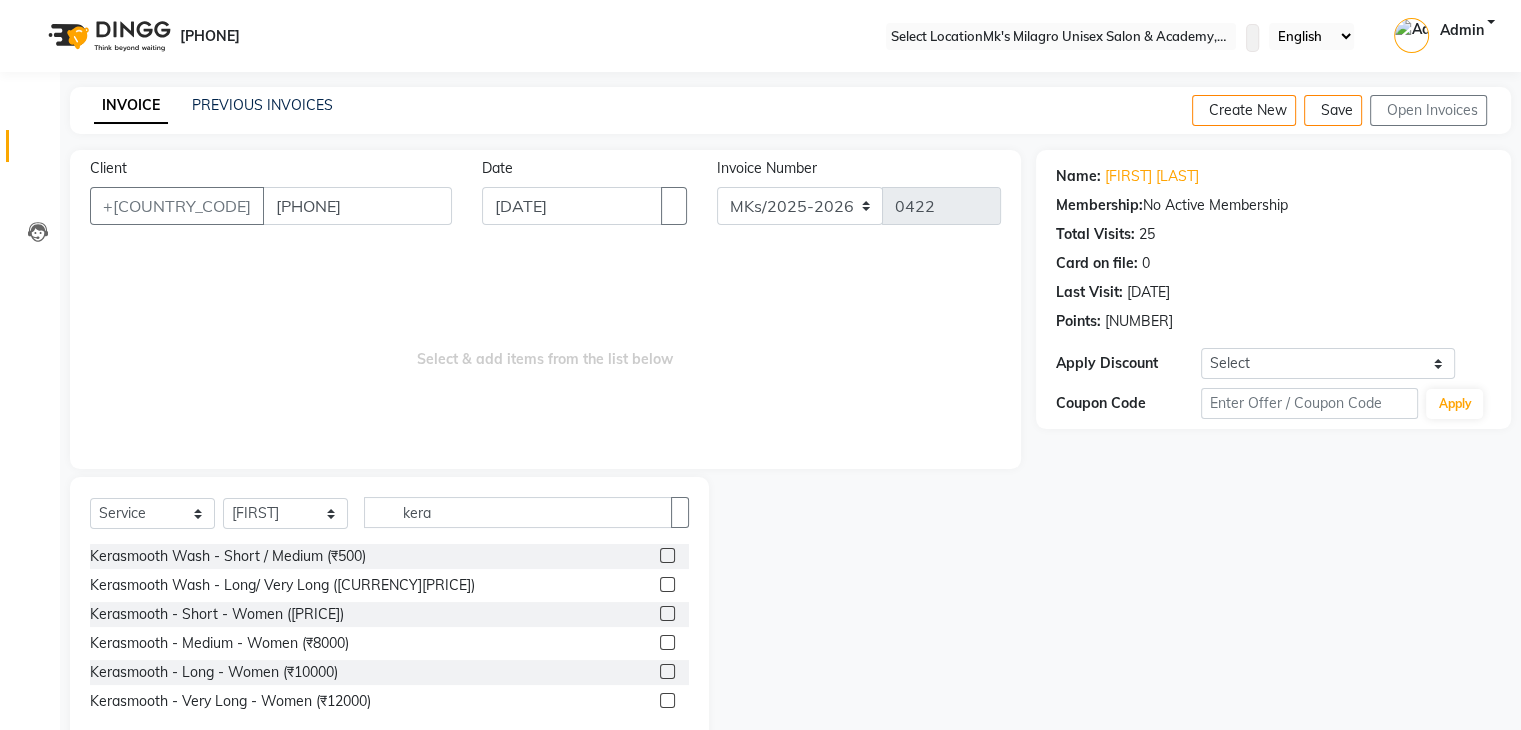 click at bounding box center (667, 584) 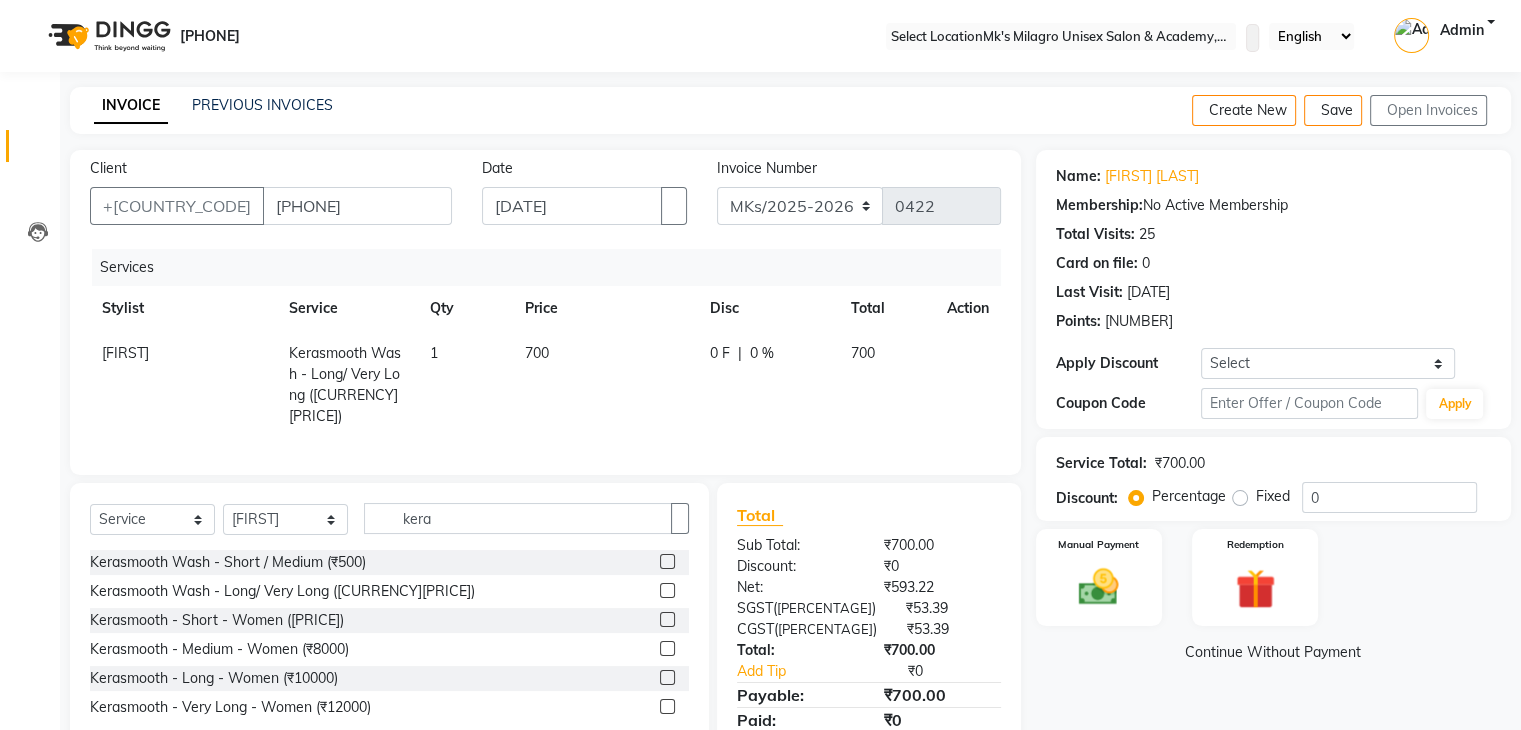 click on "700" at bounding box center (605, 385) 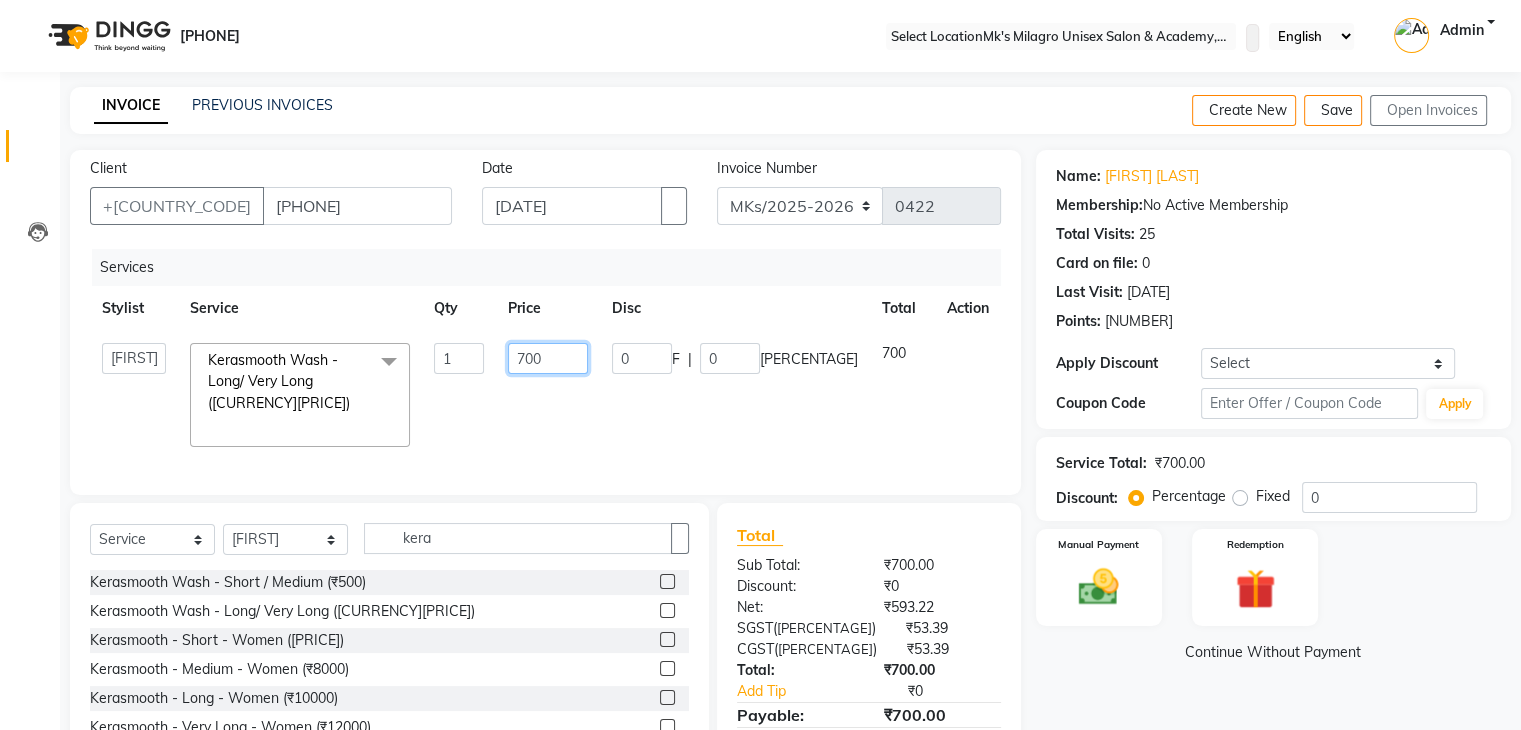 click on "700" at bounding box center (459, 358) 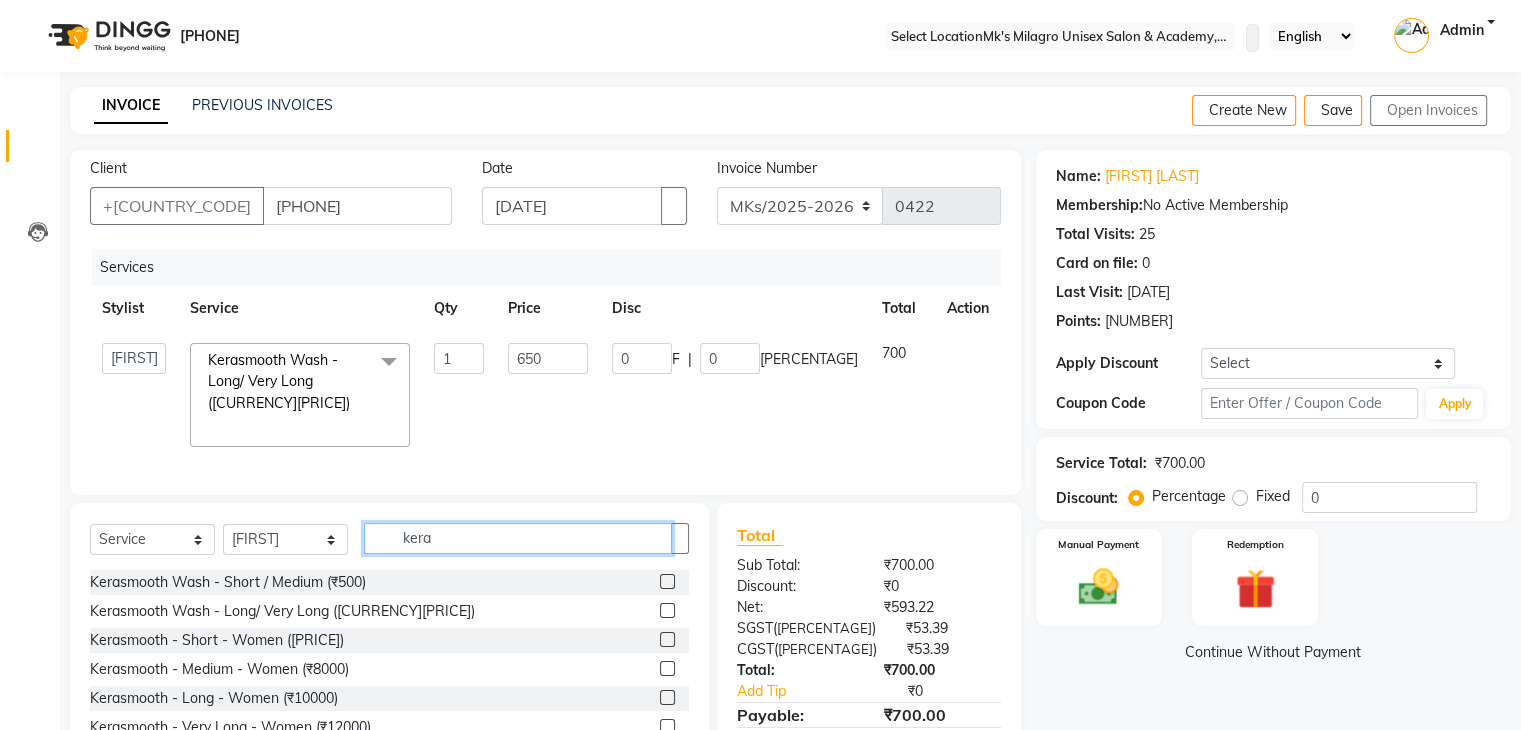 click on "kera" at bounding box center (518, 538) 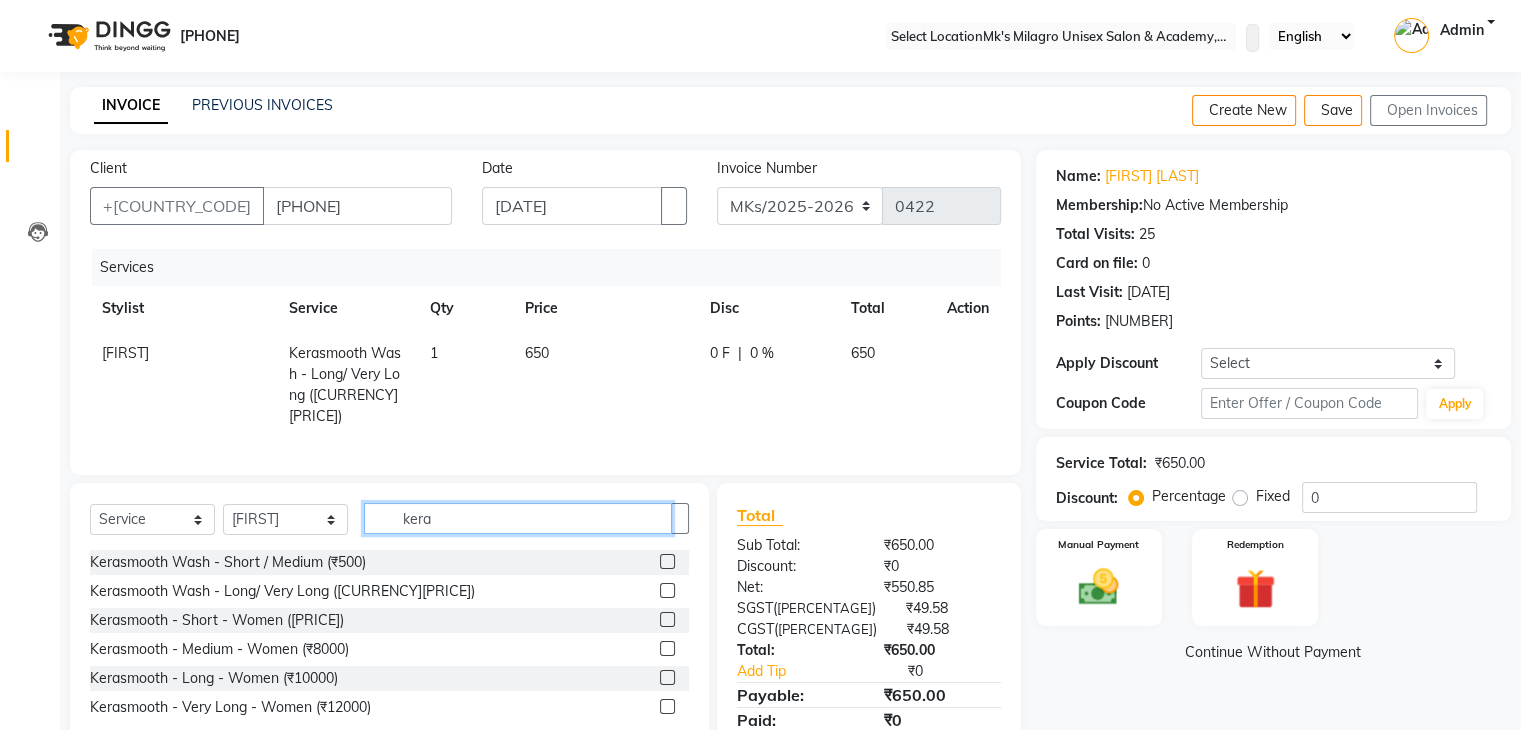 click on "kera" at bounding box center (518, 518) 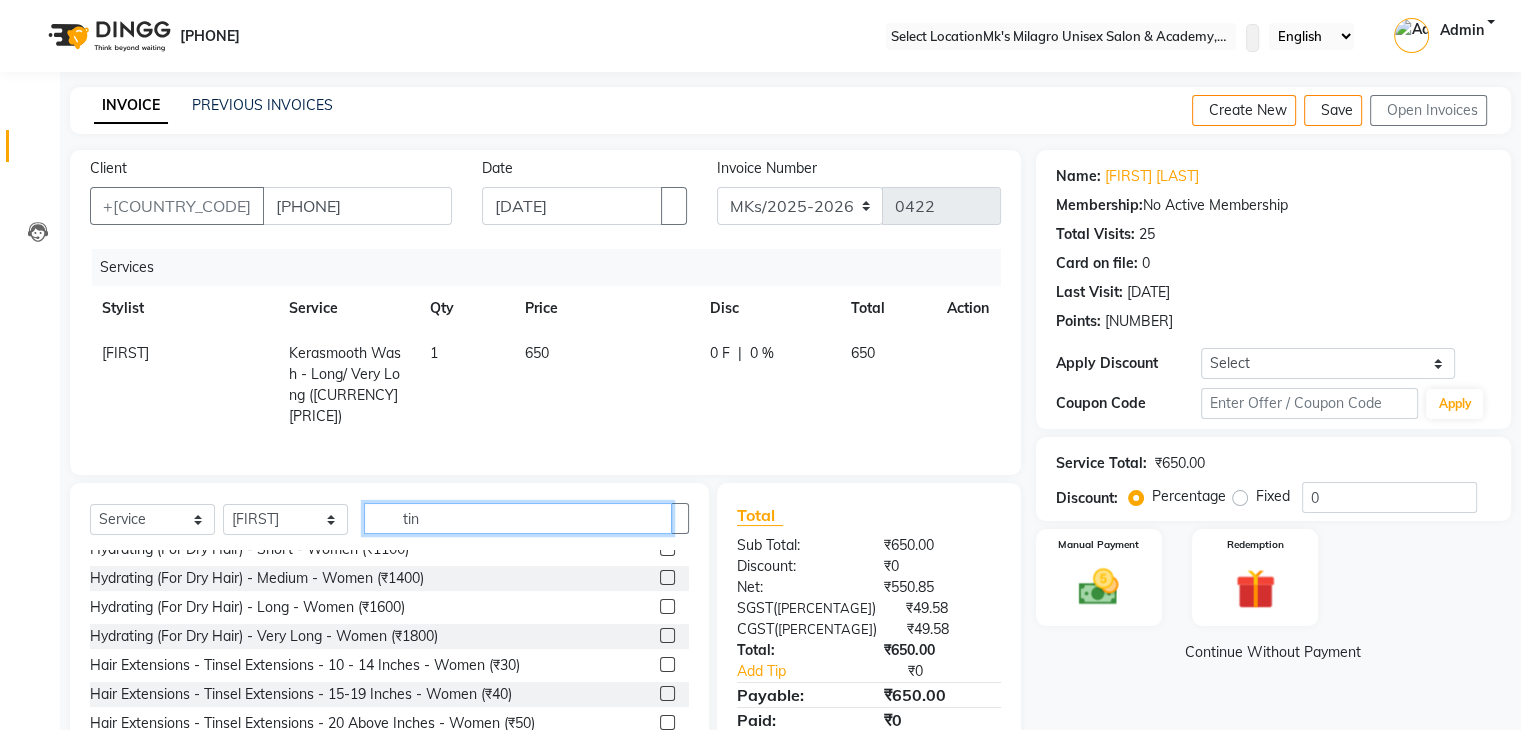 scroll, scrollTop: 252, scrollLeft: 0, axis: vertical 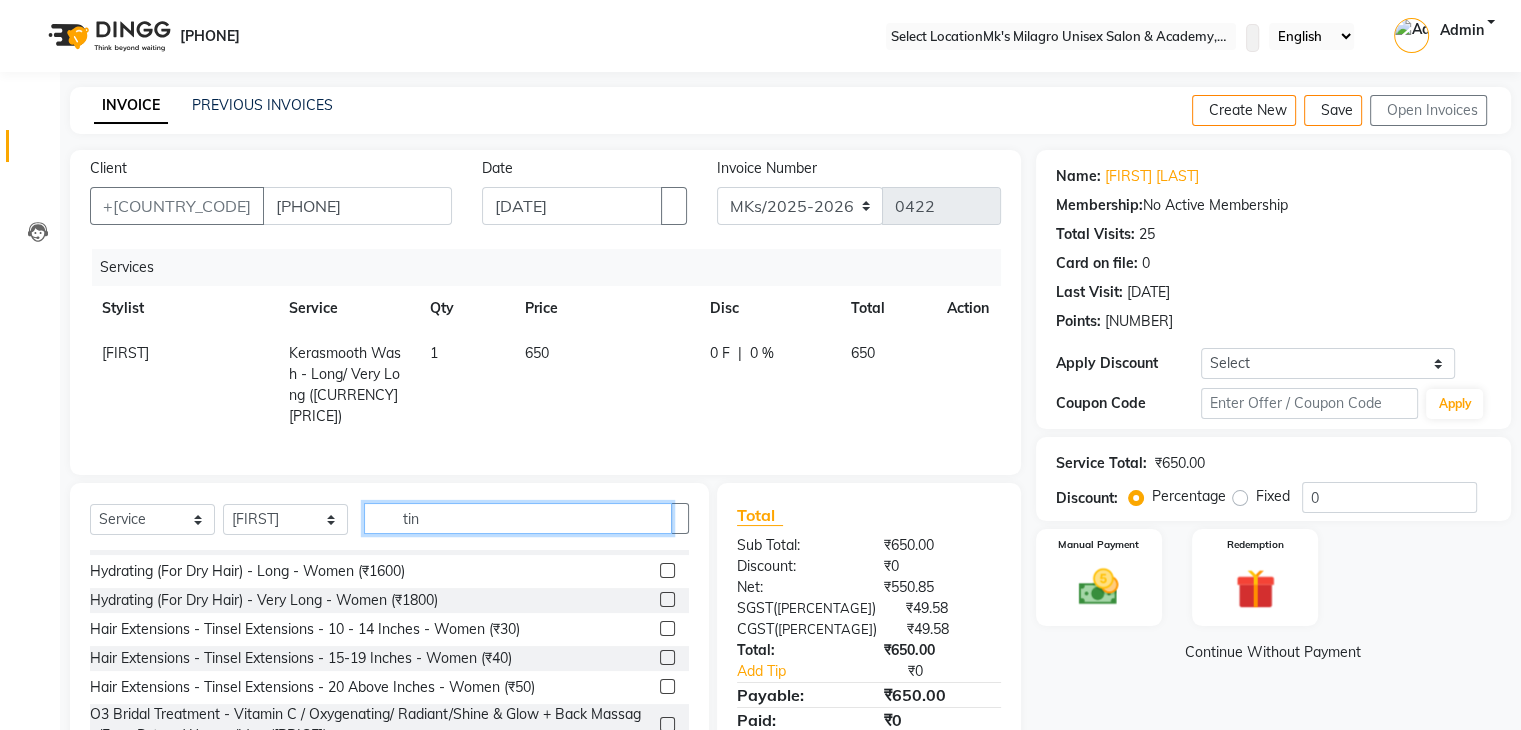 type on "tin" 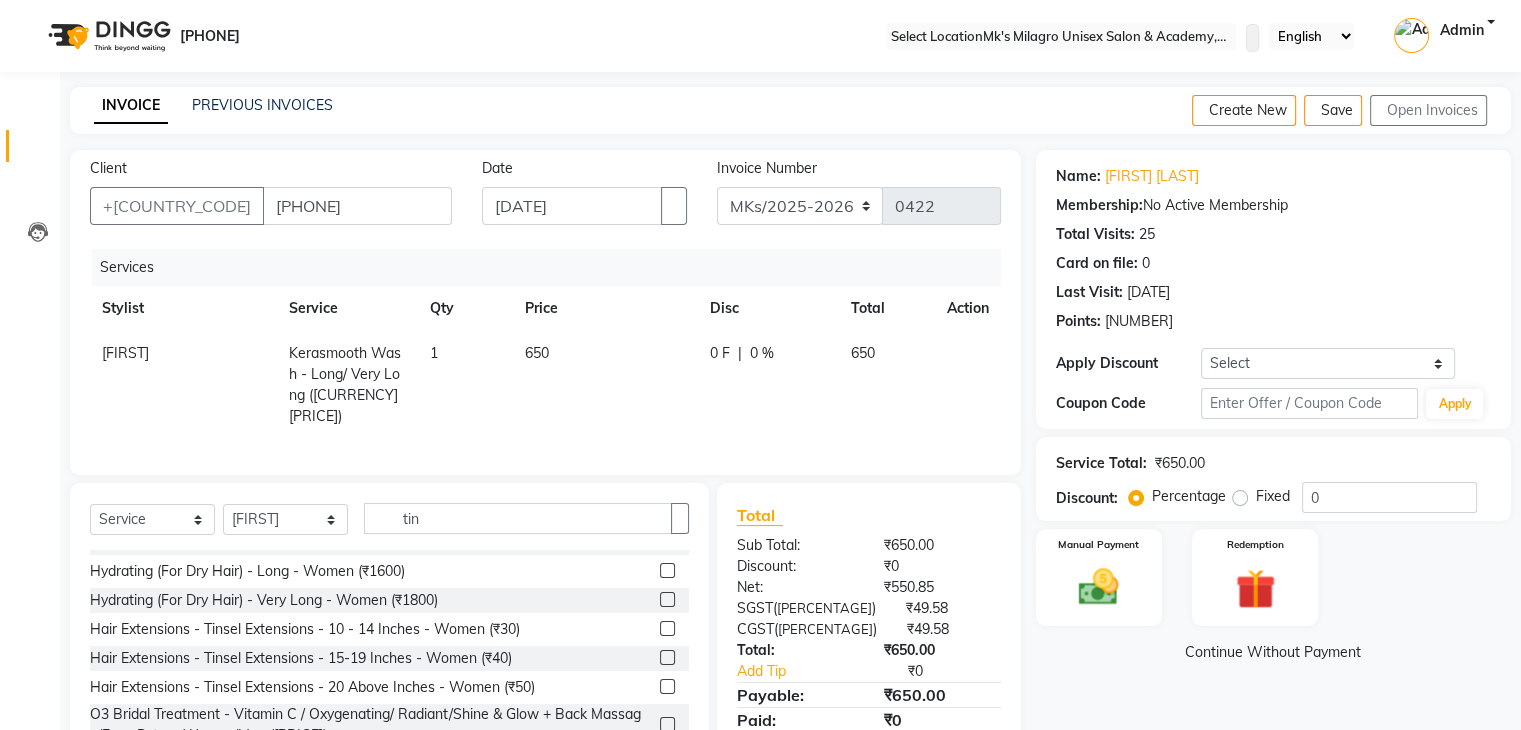 click at bounding box center [667, 686] 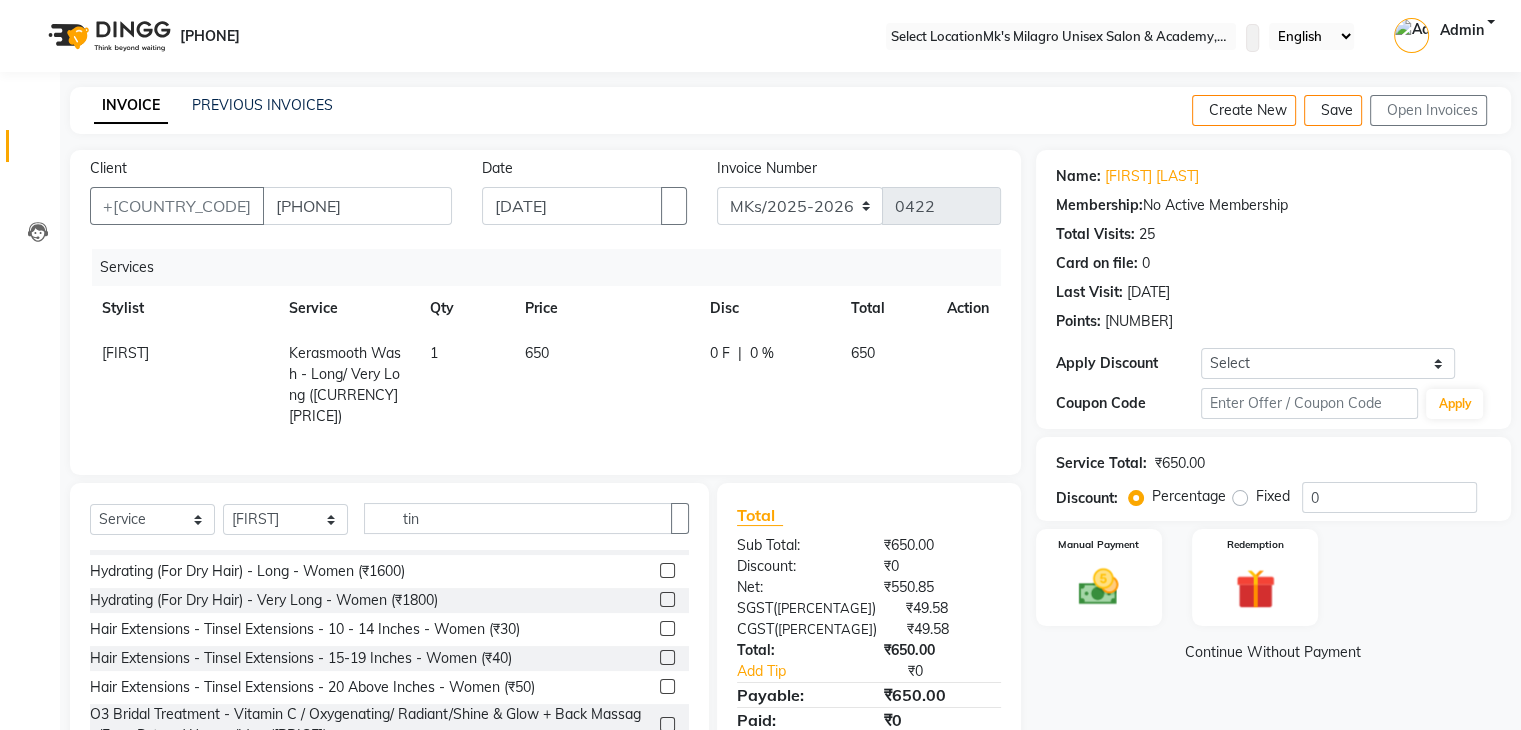 click at bounding box center (666, 687) 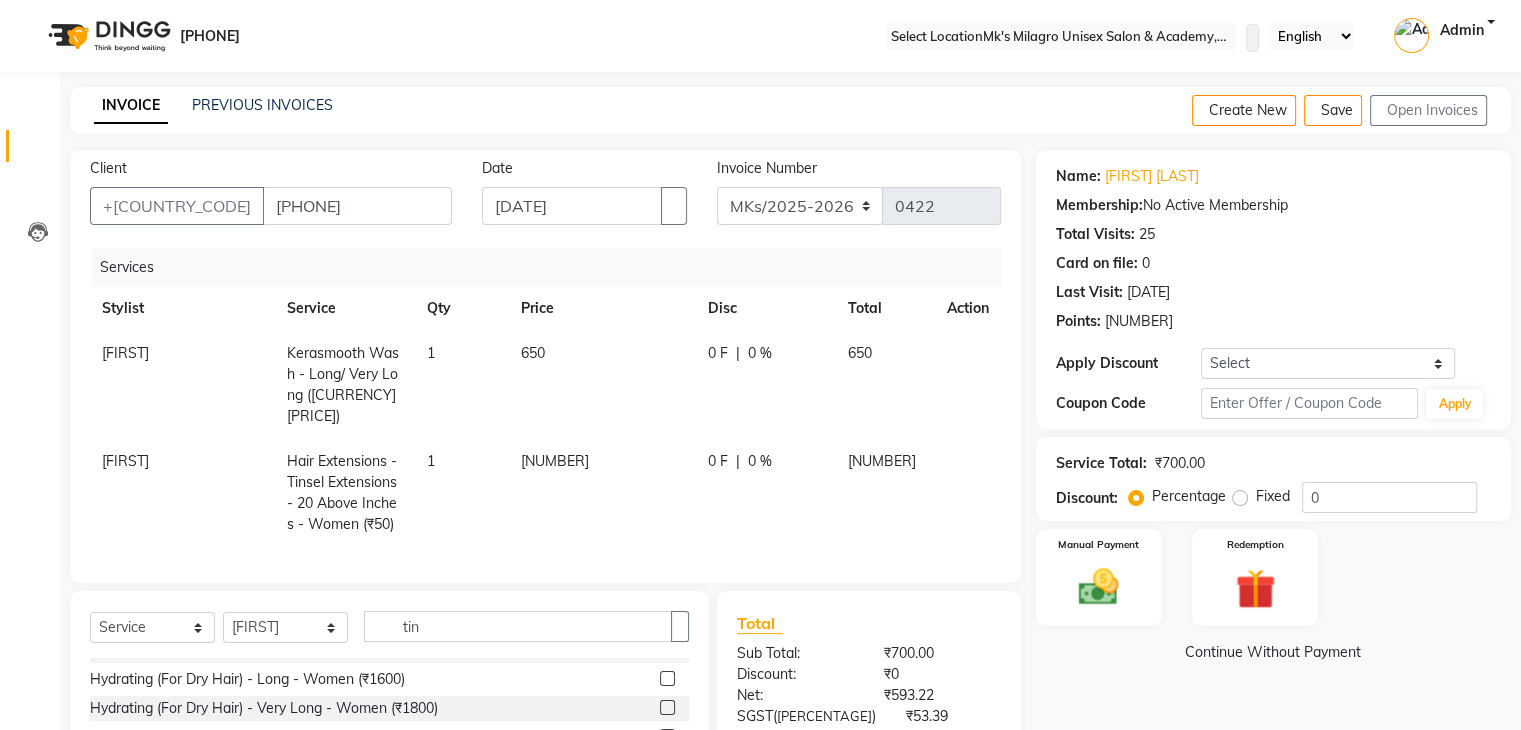 click on "[NUMBER]" at bounding box center [602, 385] 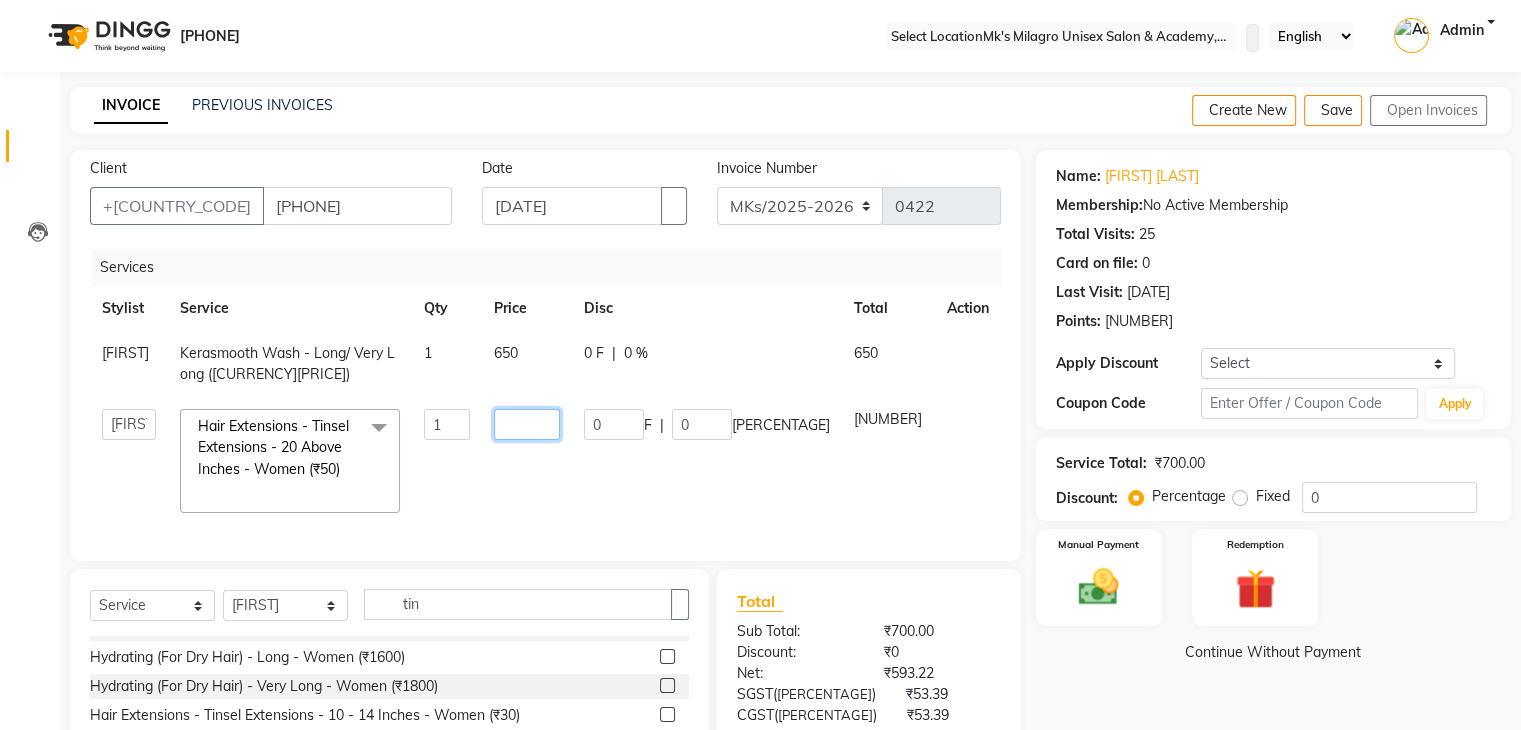 click on "[NUMBER]" at bounding box center (447, 424) 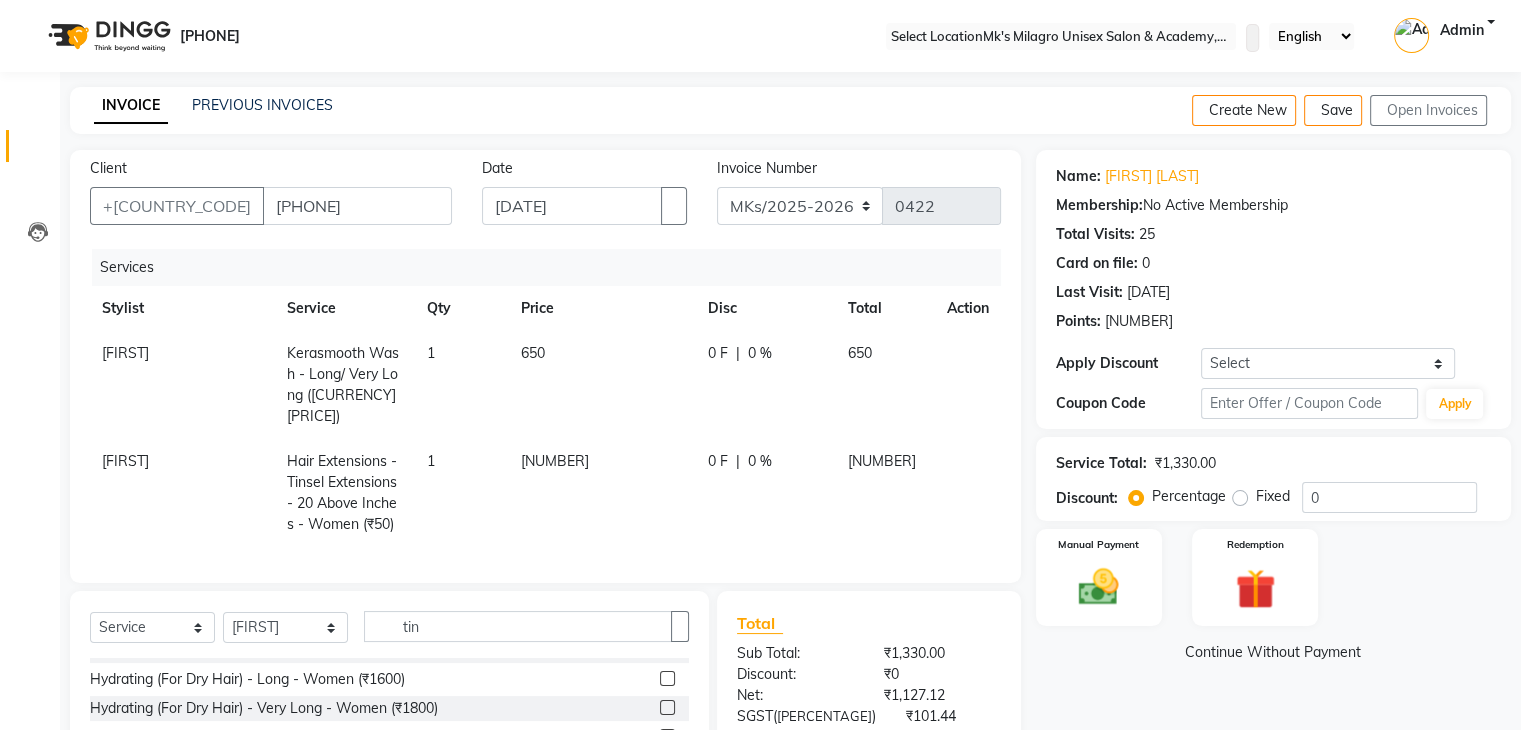 click on "[NUMBER]" at bounding box center (602, 385) 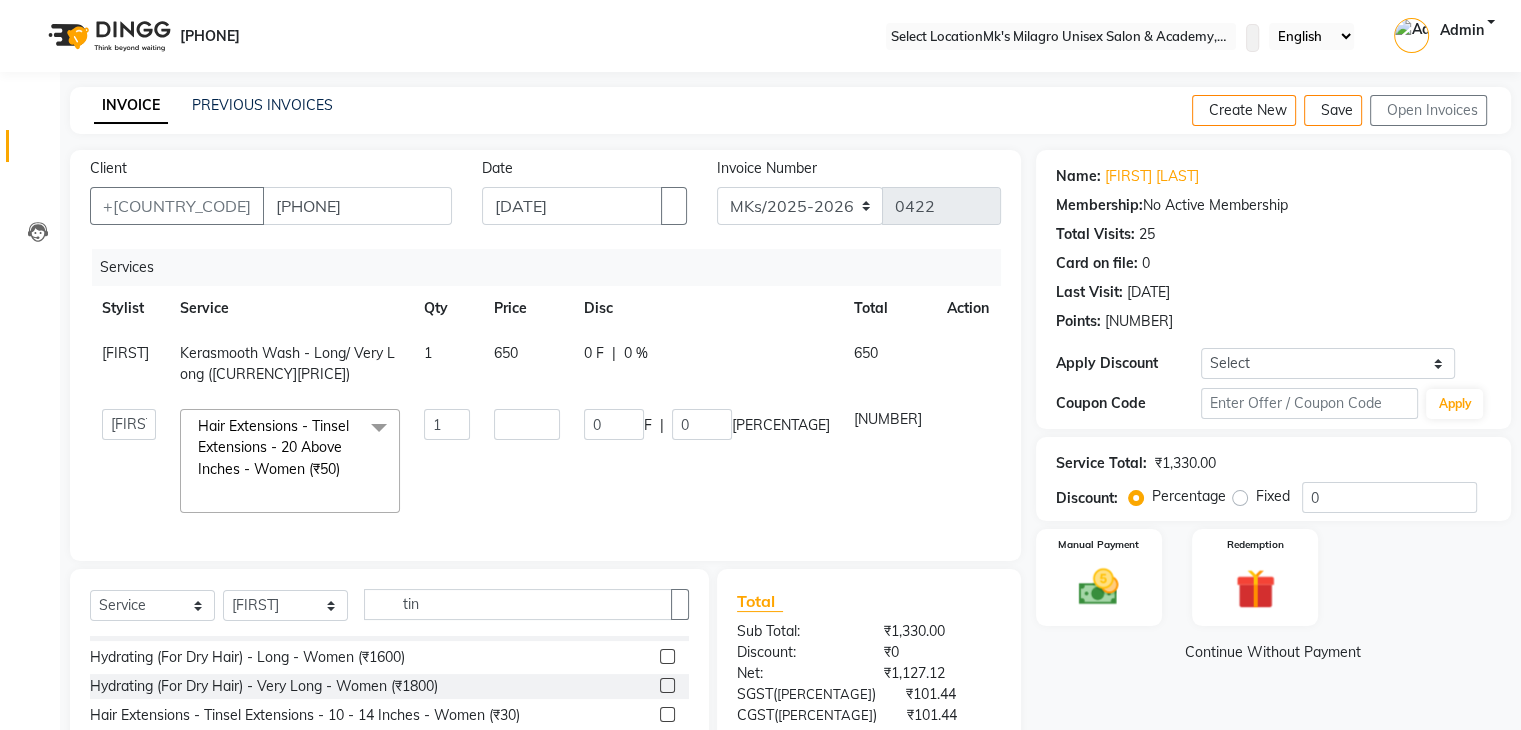 scroll, scrollTop: 157, scrollLeft: 0, axis: vertical 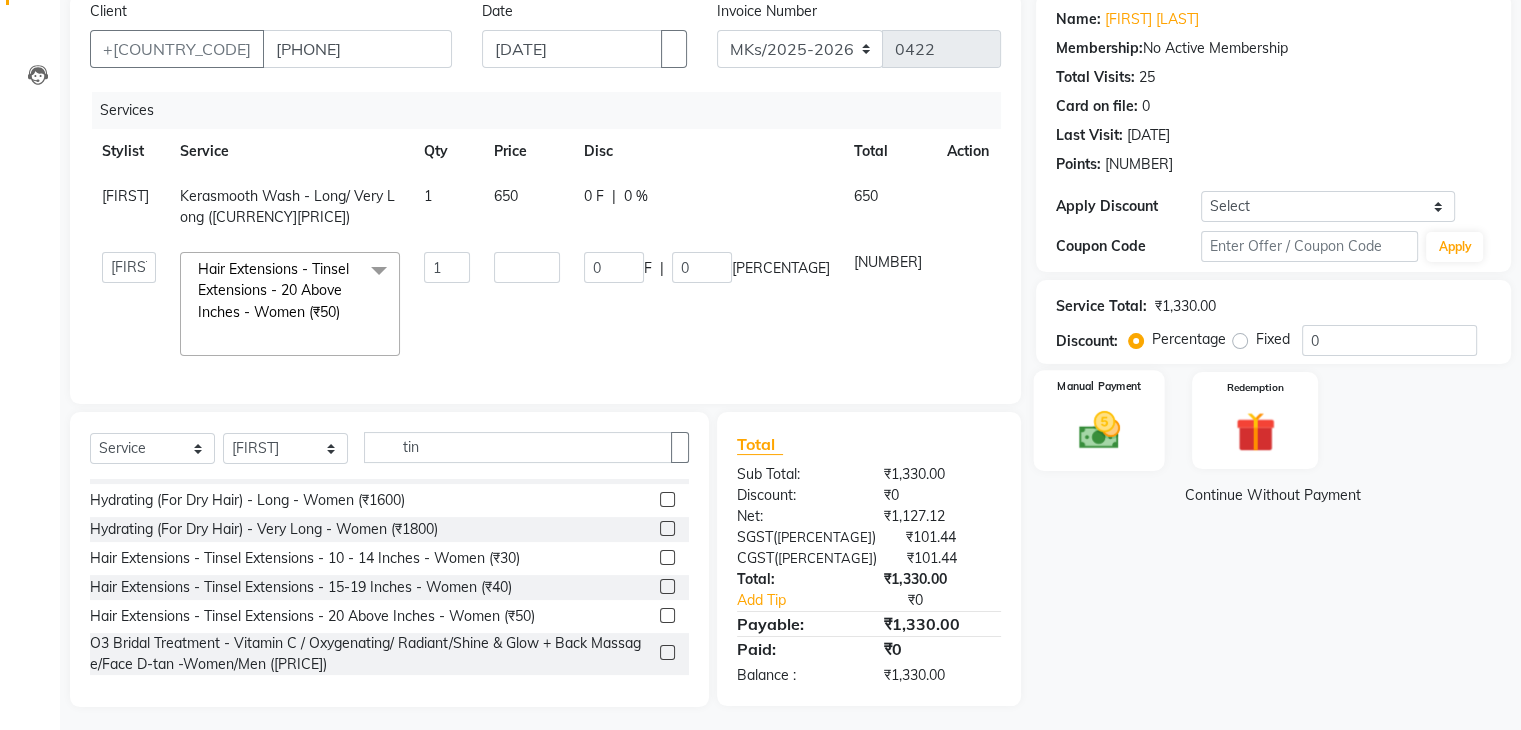 click on "Manual Payment" at bounding box center (1099, 386) 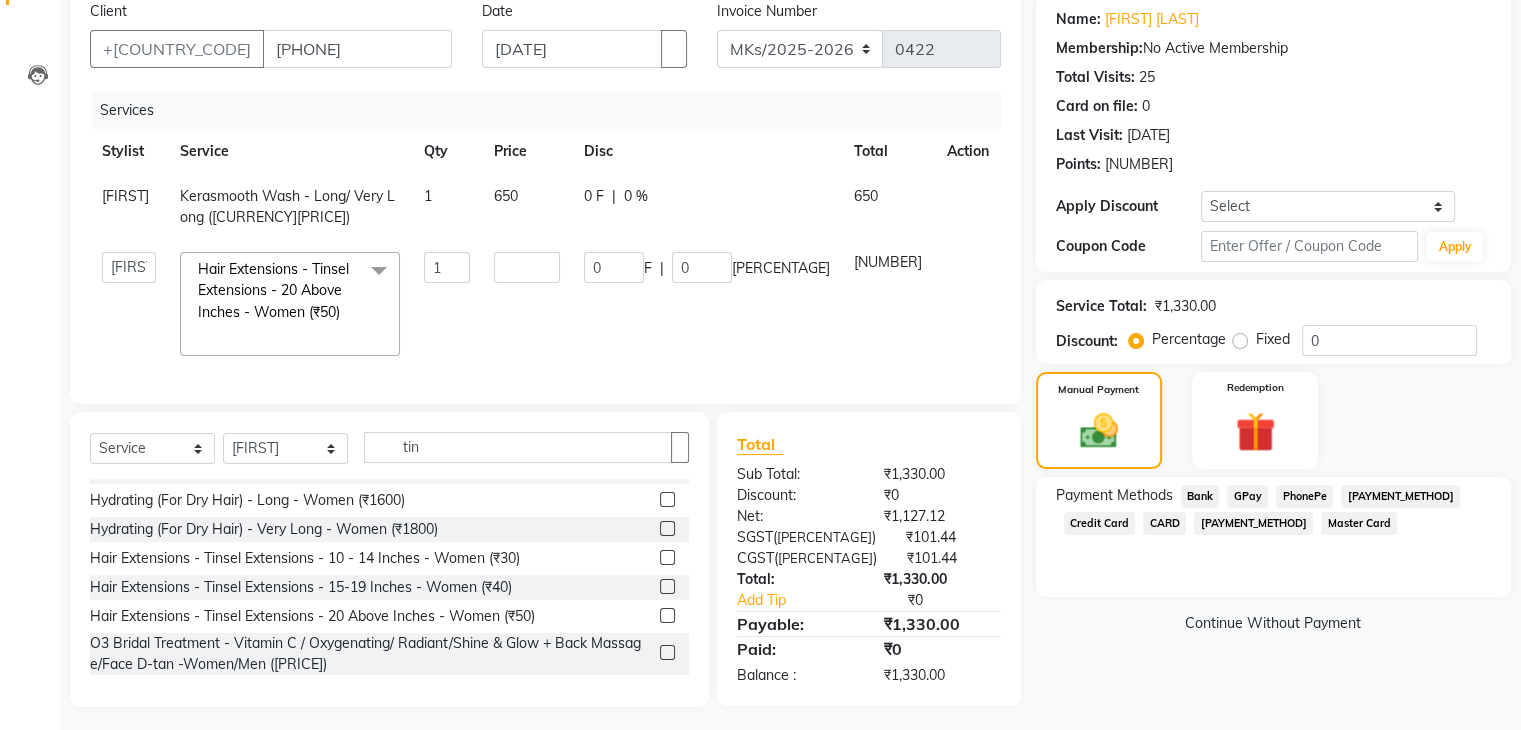 click on "GPay" at bounding box center [1200, 496] 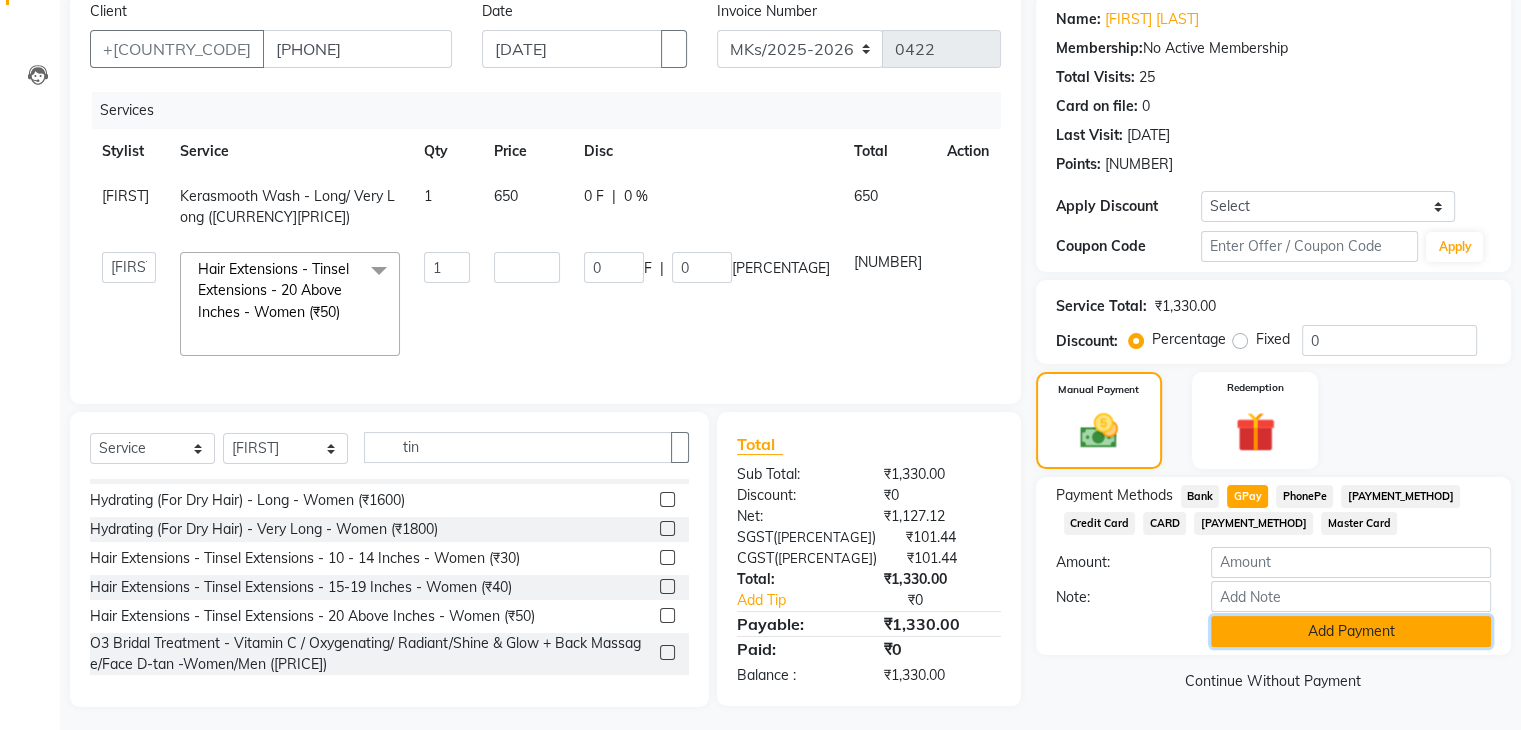 click on "Add Payment" at bounding box center (1351, 631) 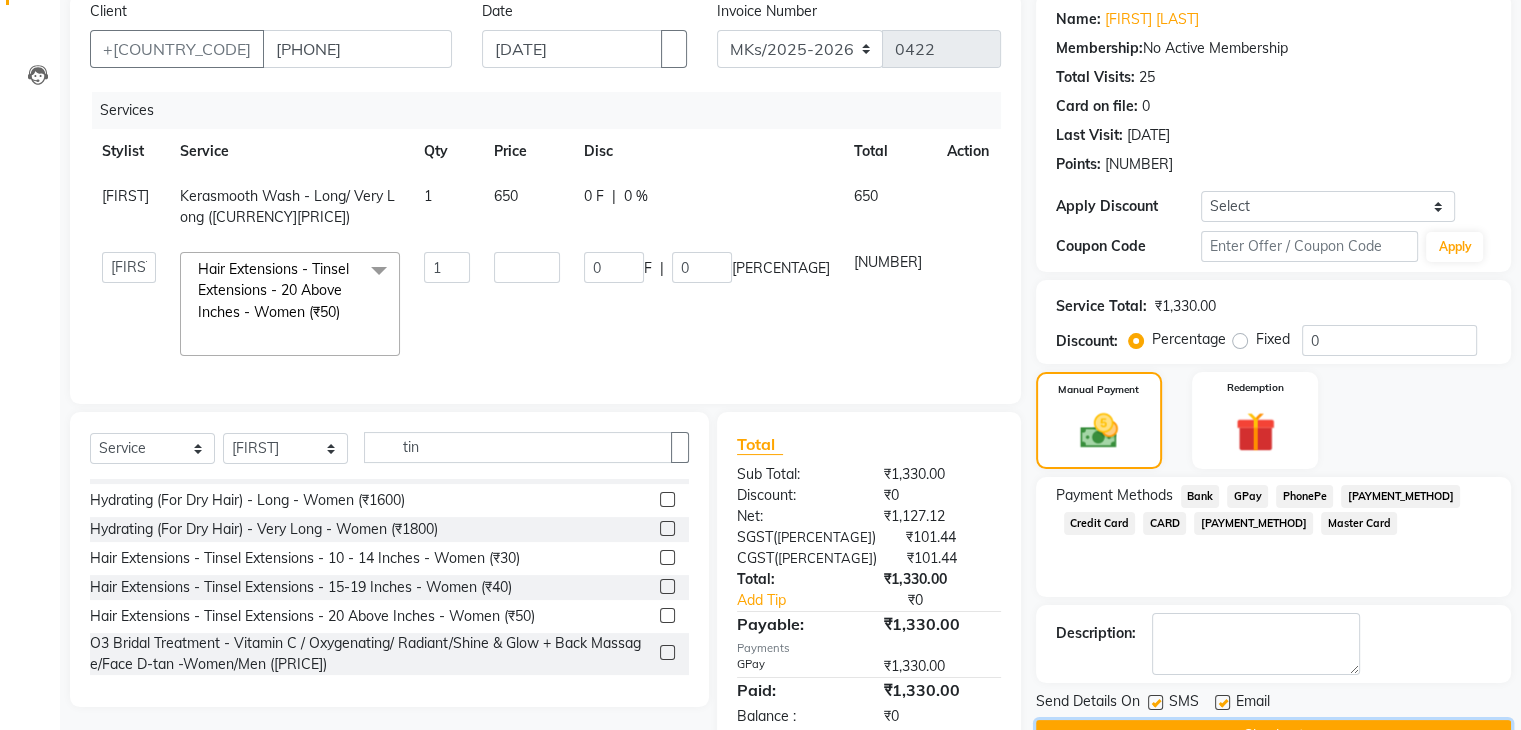 click on "Checkout" at bounding box center [1273, 735] 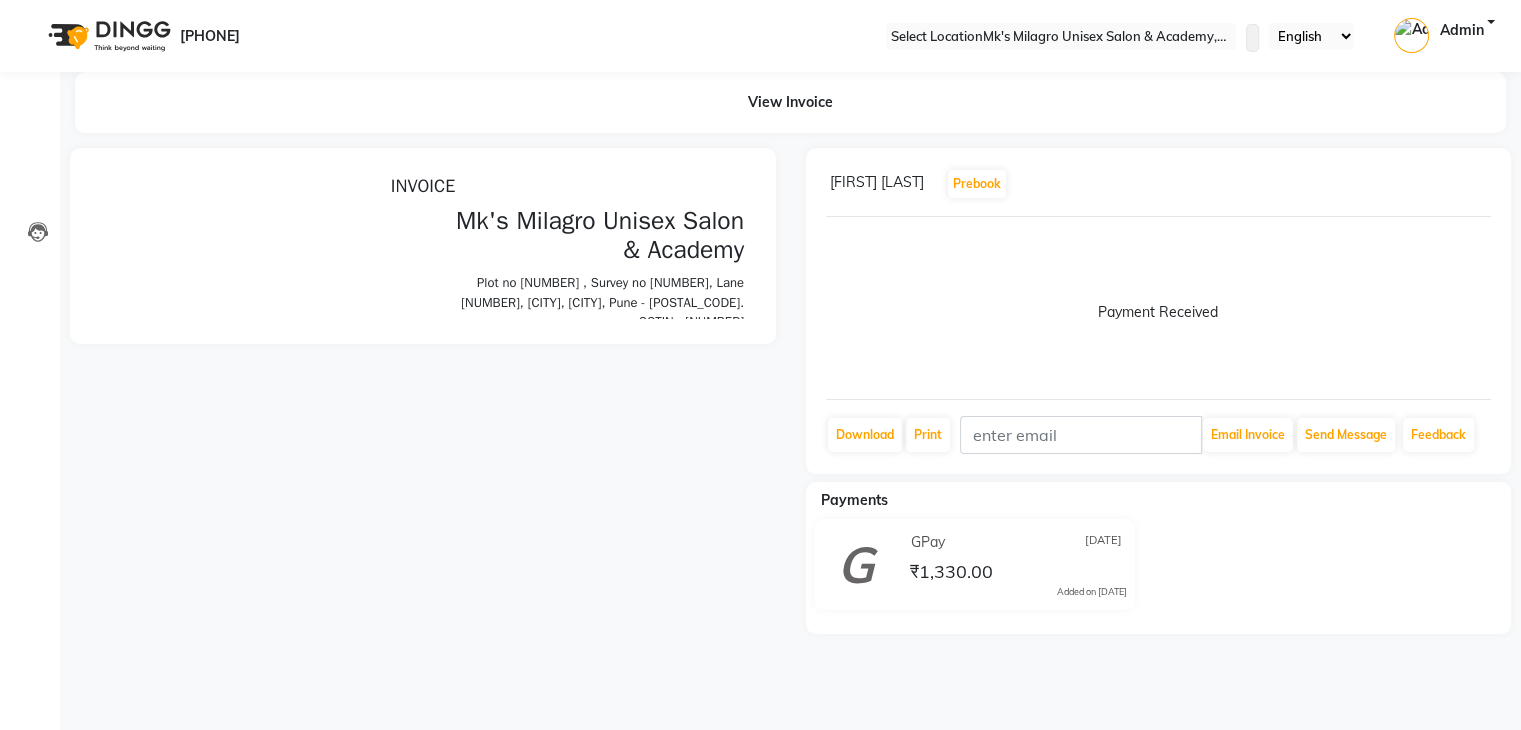 scroll, scrollTop: 0, scrollLeft: 0, axis: both 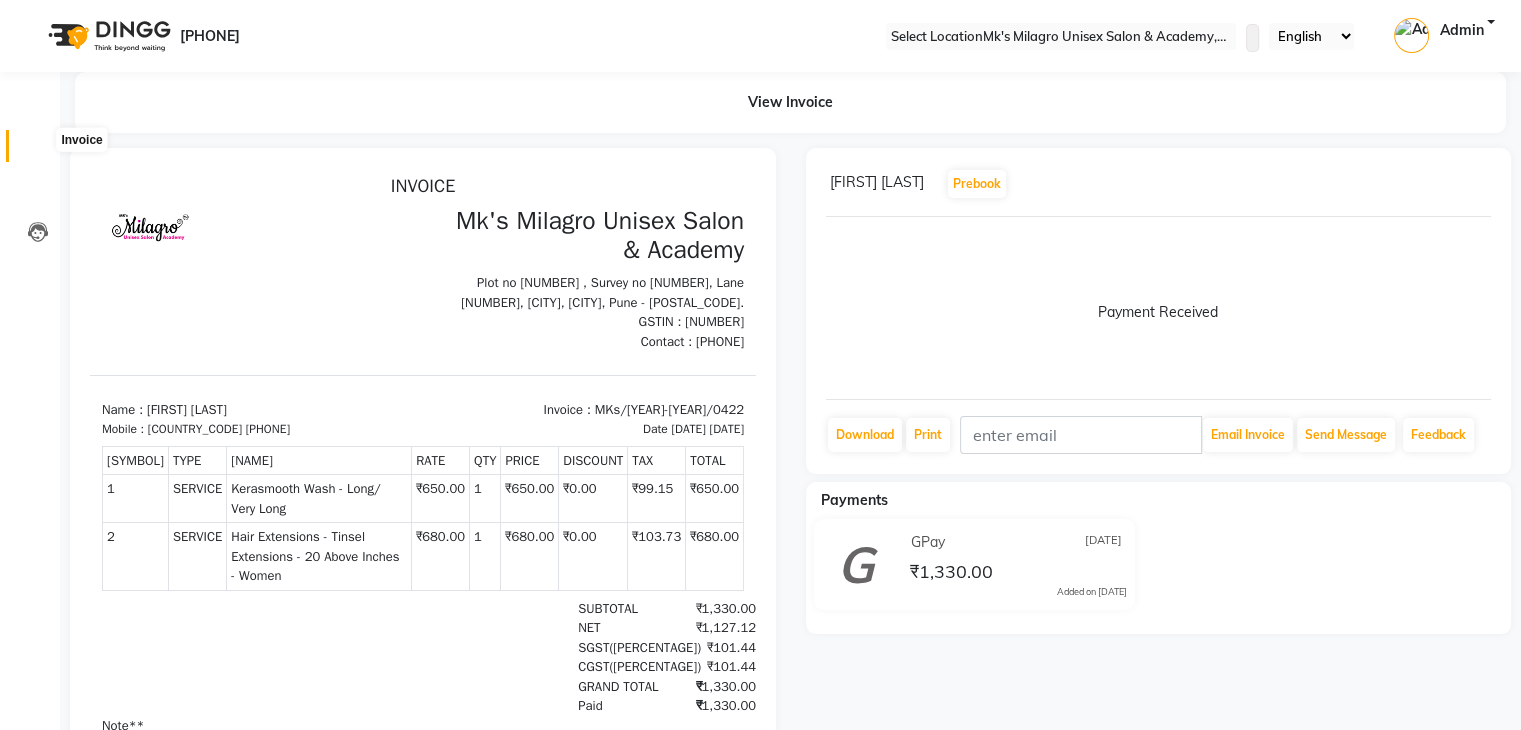 click at bounding box center (38, 151) 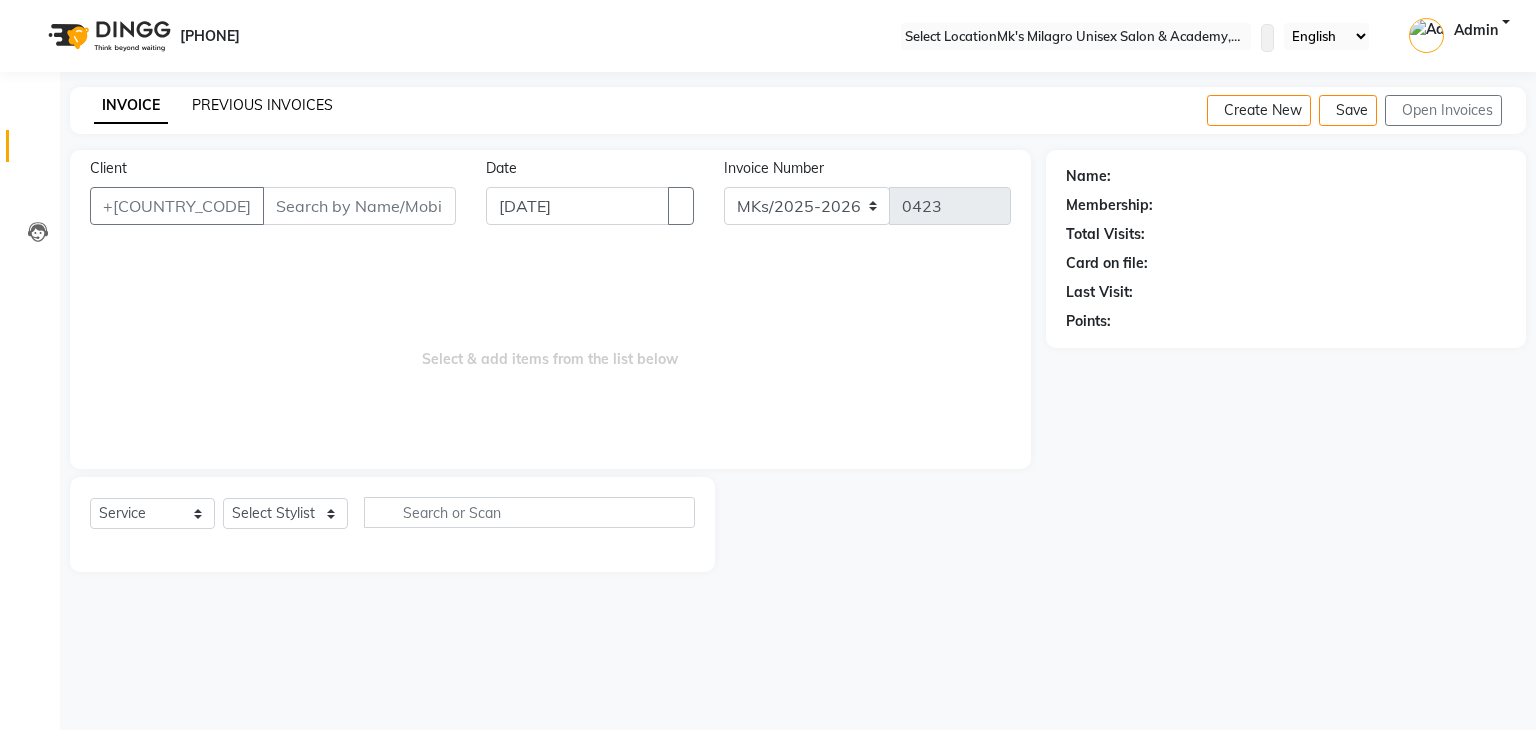 drag, startPoint x: 240, startPoint y: 117, endPoint x: 241, endPoint y: 105, distance: 12.0415945 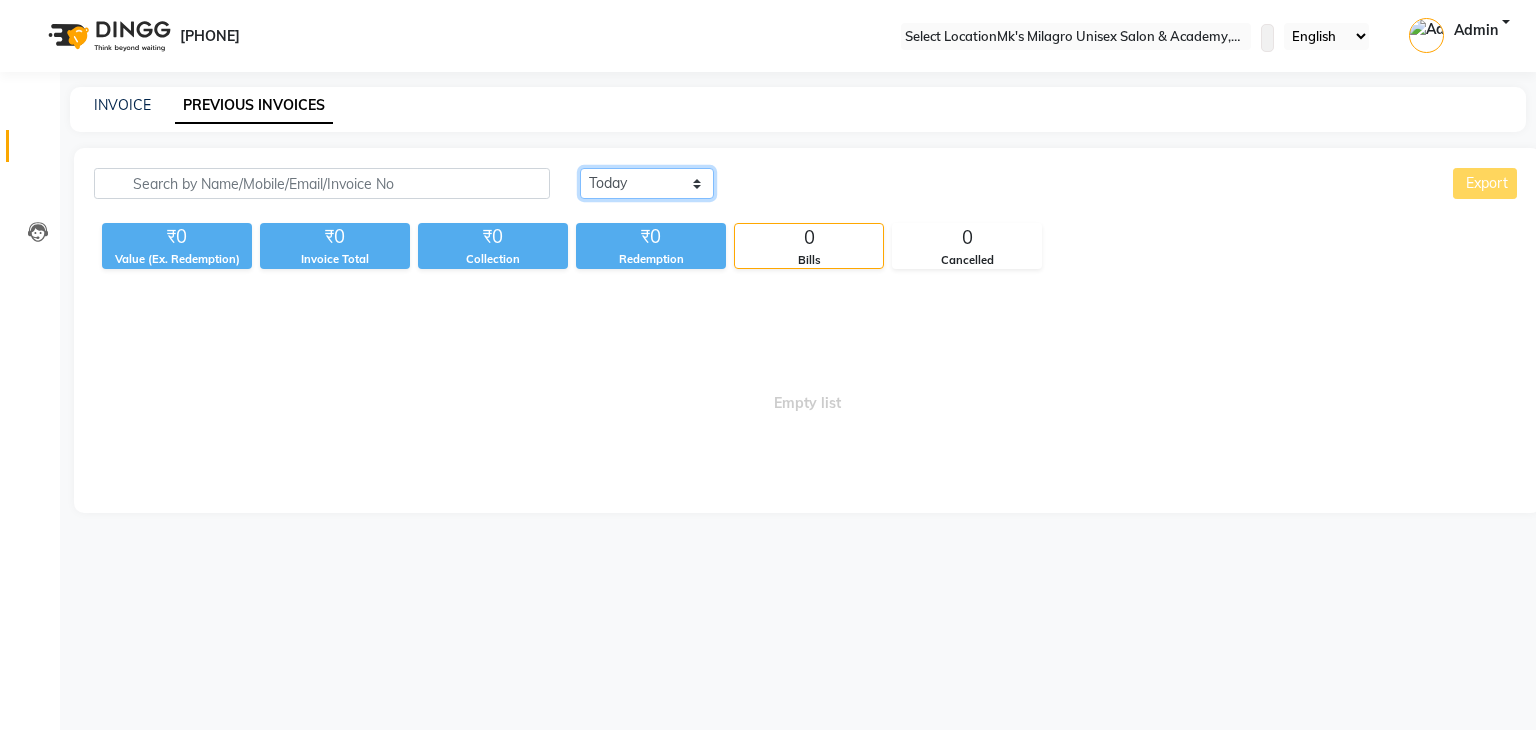 click on "Today Yesterday Custom Range" at bounding box center (647, 183) 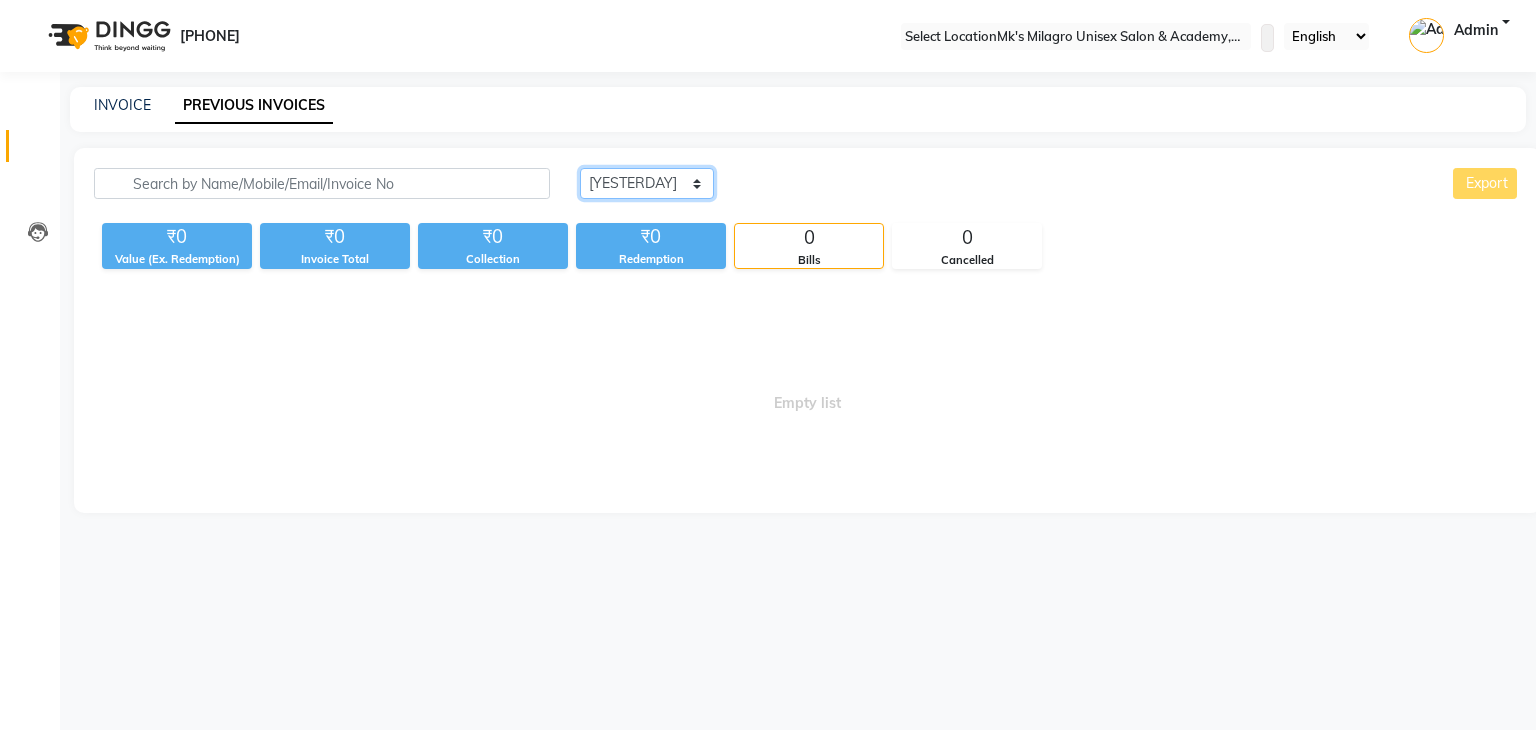 click on "Today Yesterday Custom Range" at bounding box center (647, 183) 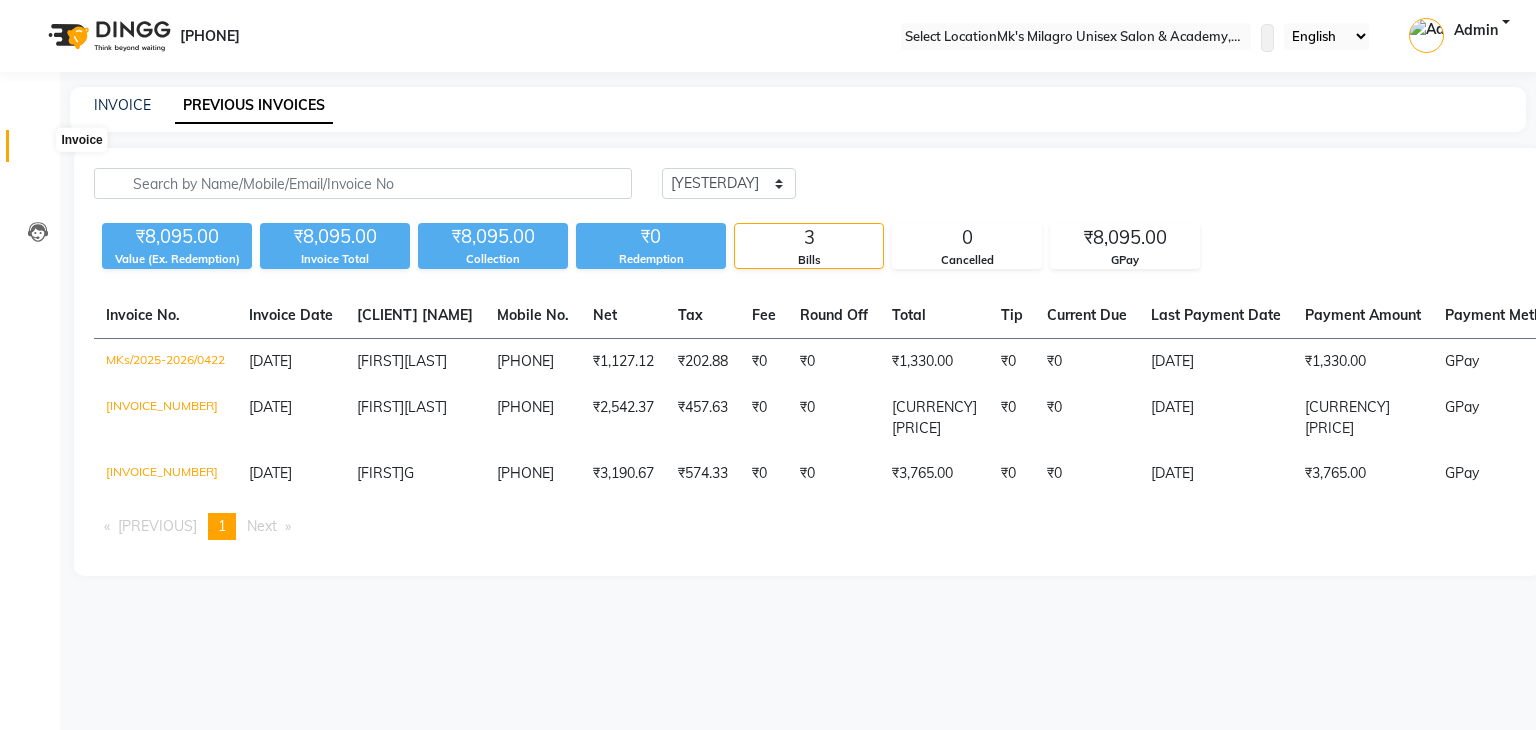click at bounding box center (38, 151) 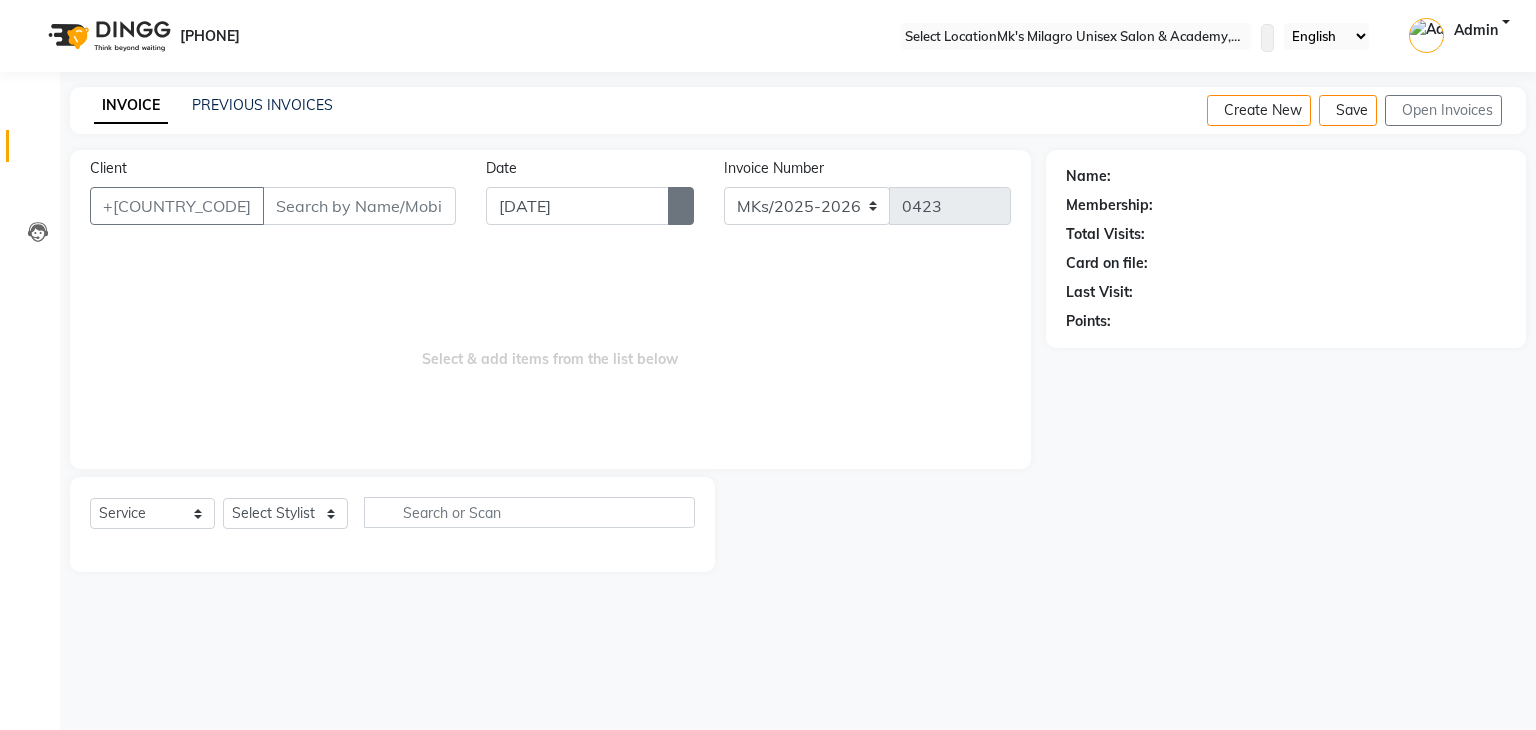 drag, startPoint x: 696, startPoint y: 201, endPoint x: 679, endPoint y: 201, distance: 17 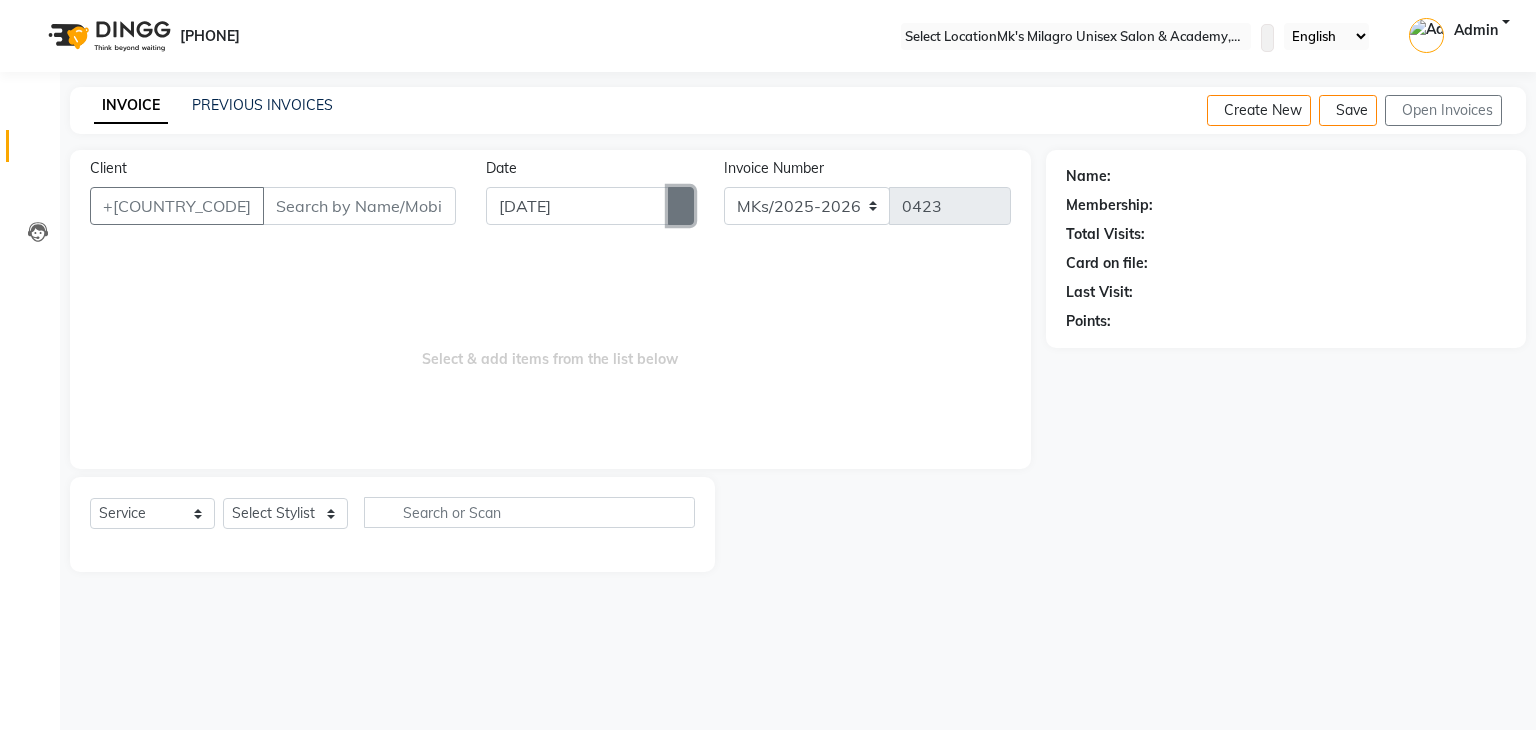 click at bounding box center (681, 206) 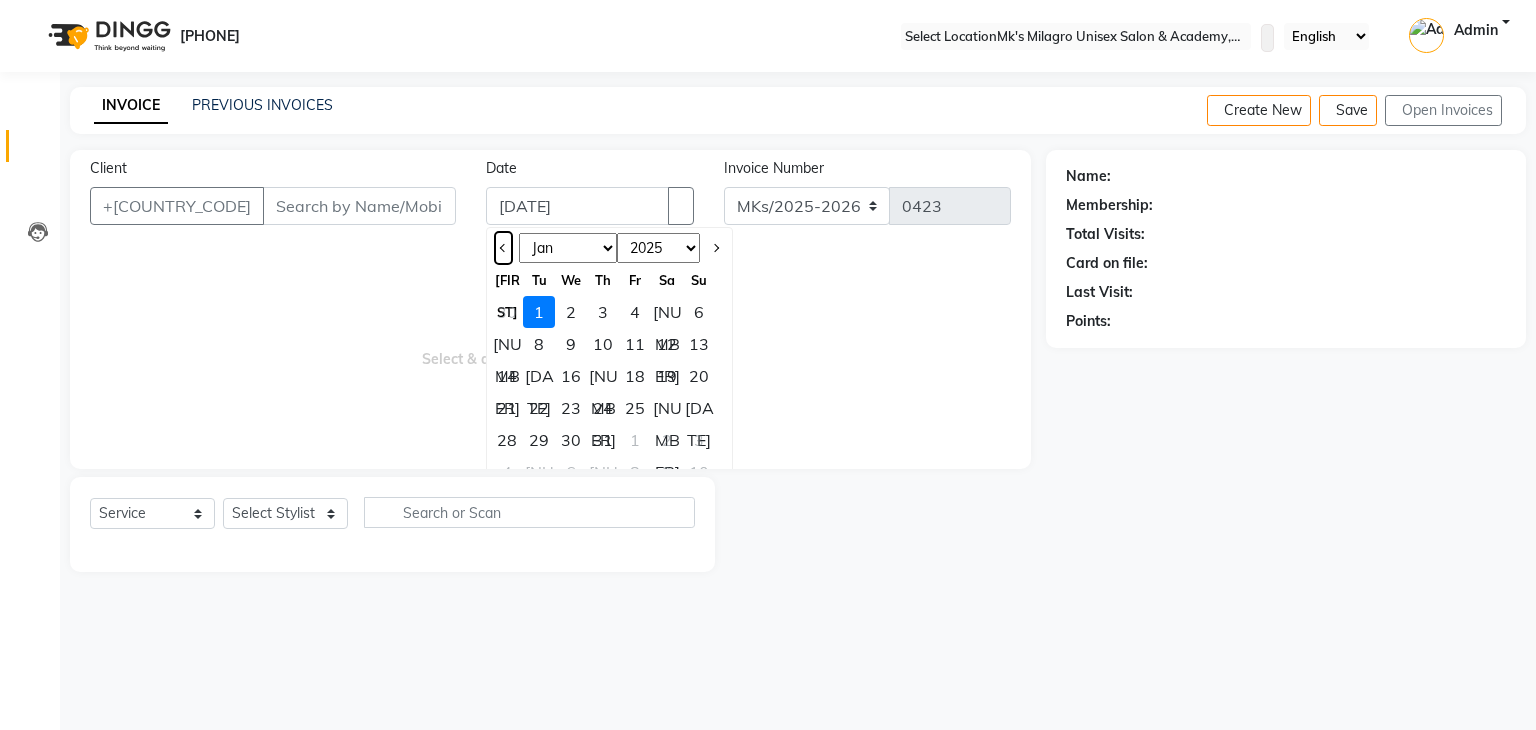 click at bounding box center [503, 248] 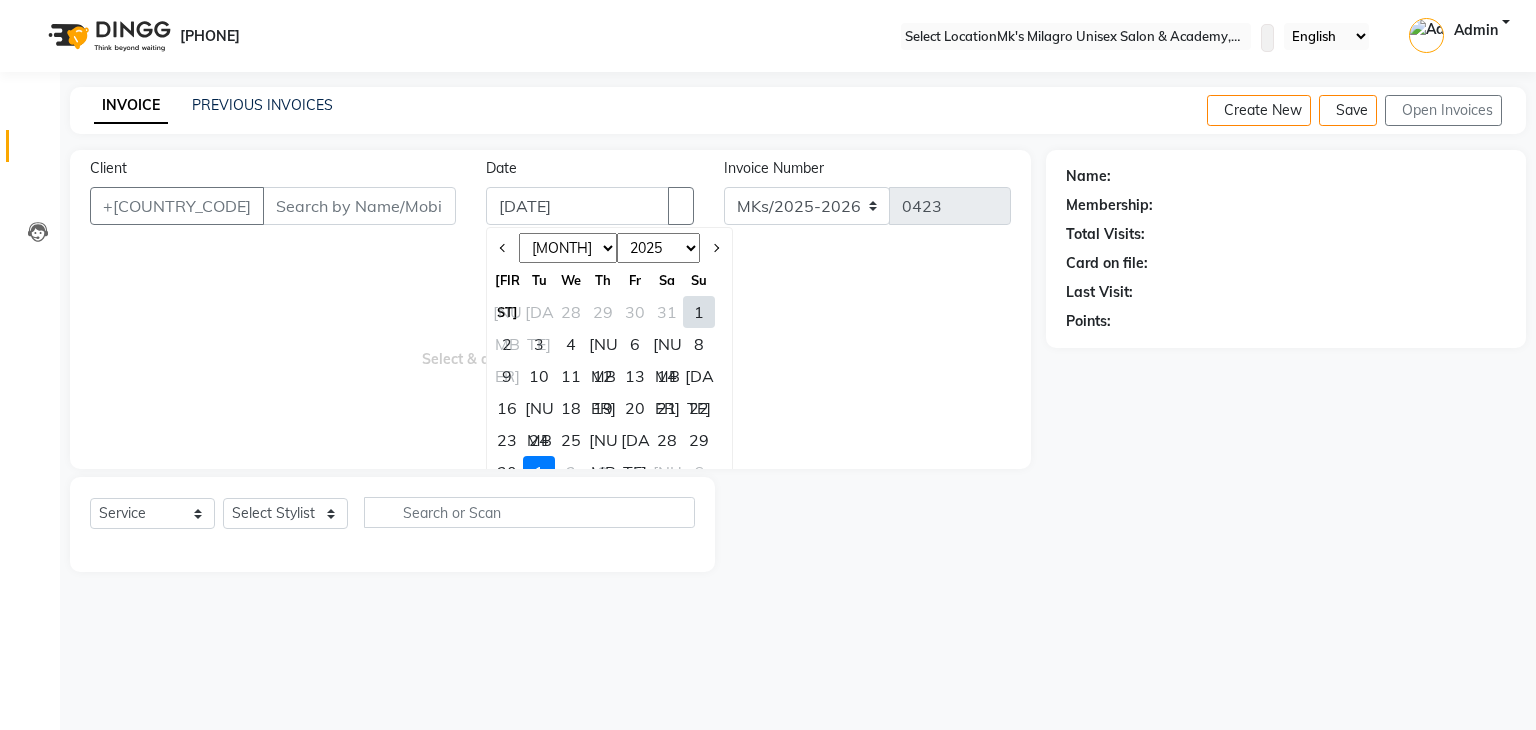 click on "30" at bounding box center (507, 472) 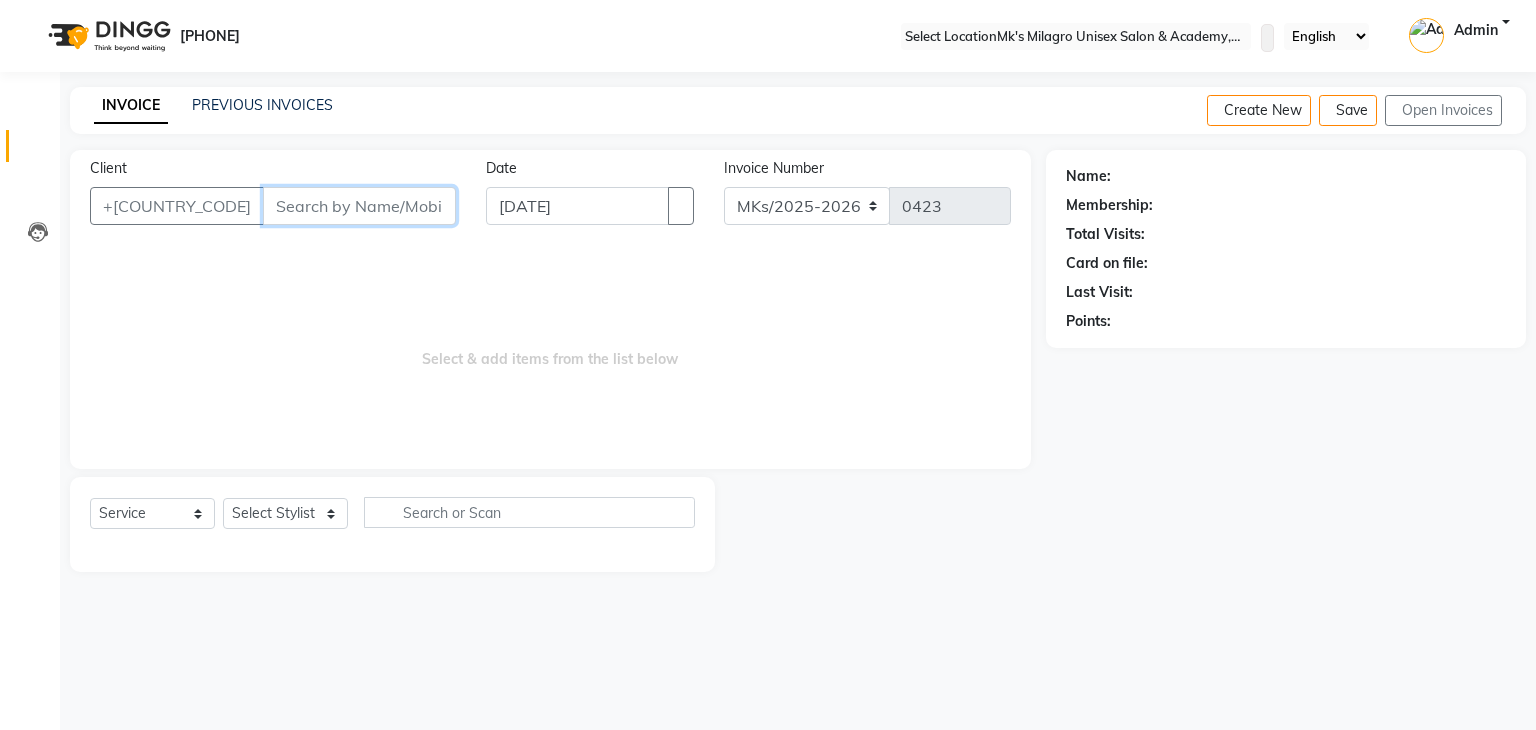 click on "Client" at bounding box center [359, 206] 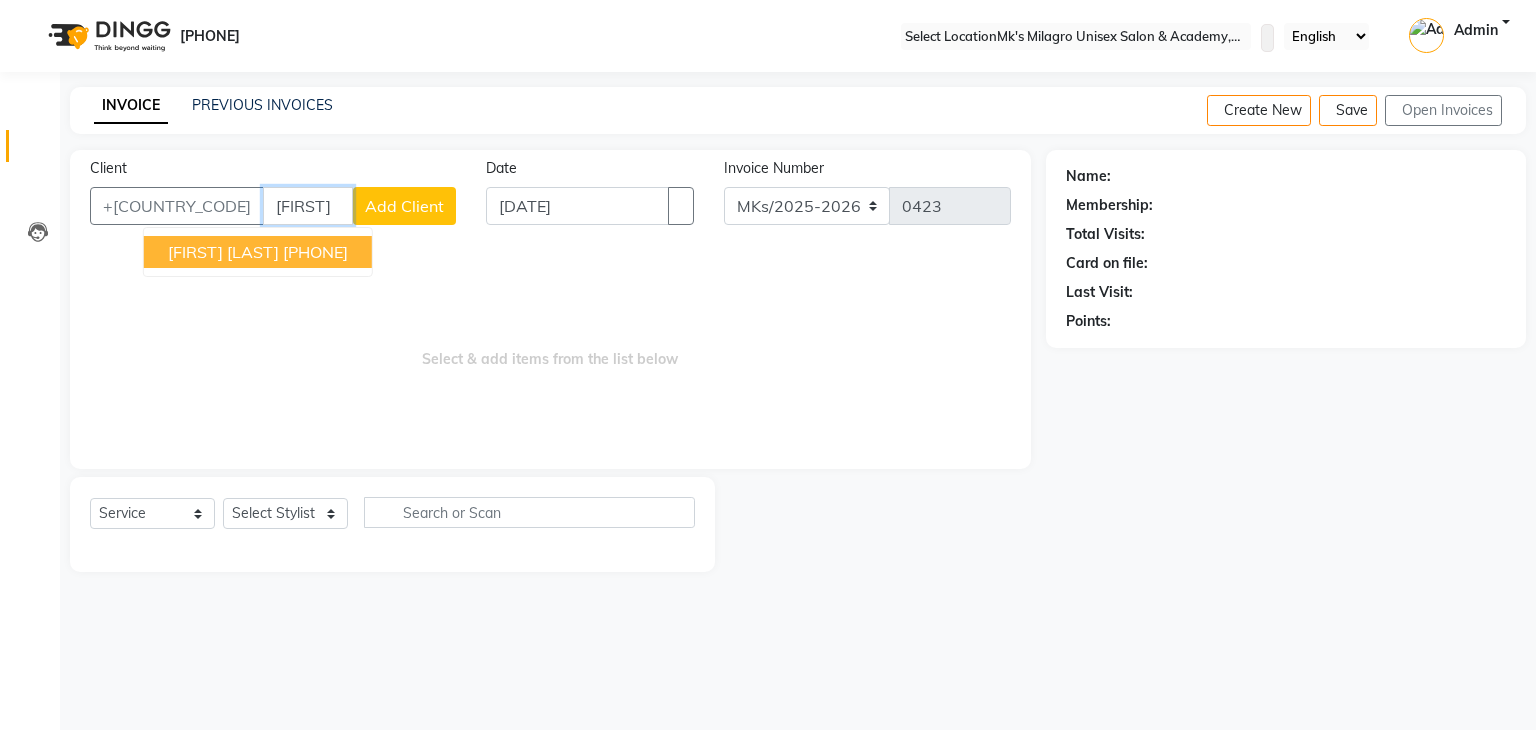 drag, startPoint x: 304, startPoint y: 251, endPoint x: 332, endPoint y: 243, distance: 29.12044 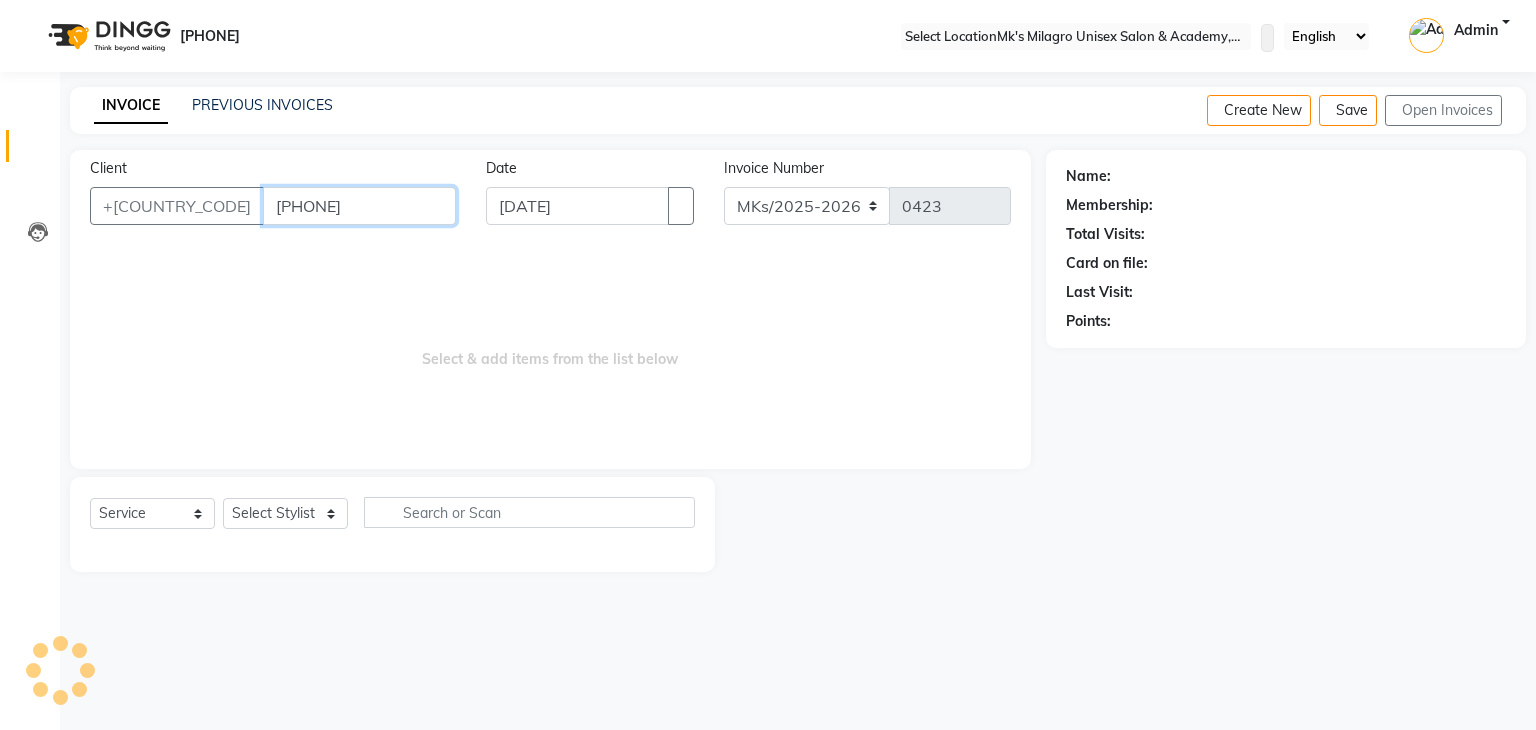 type on "[PHONE]" 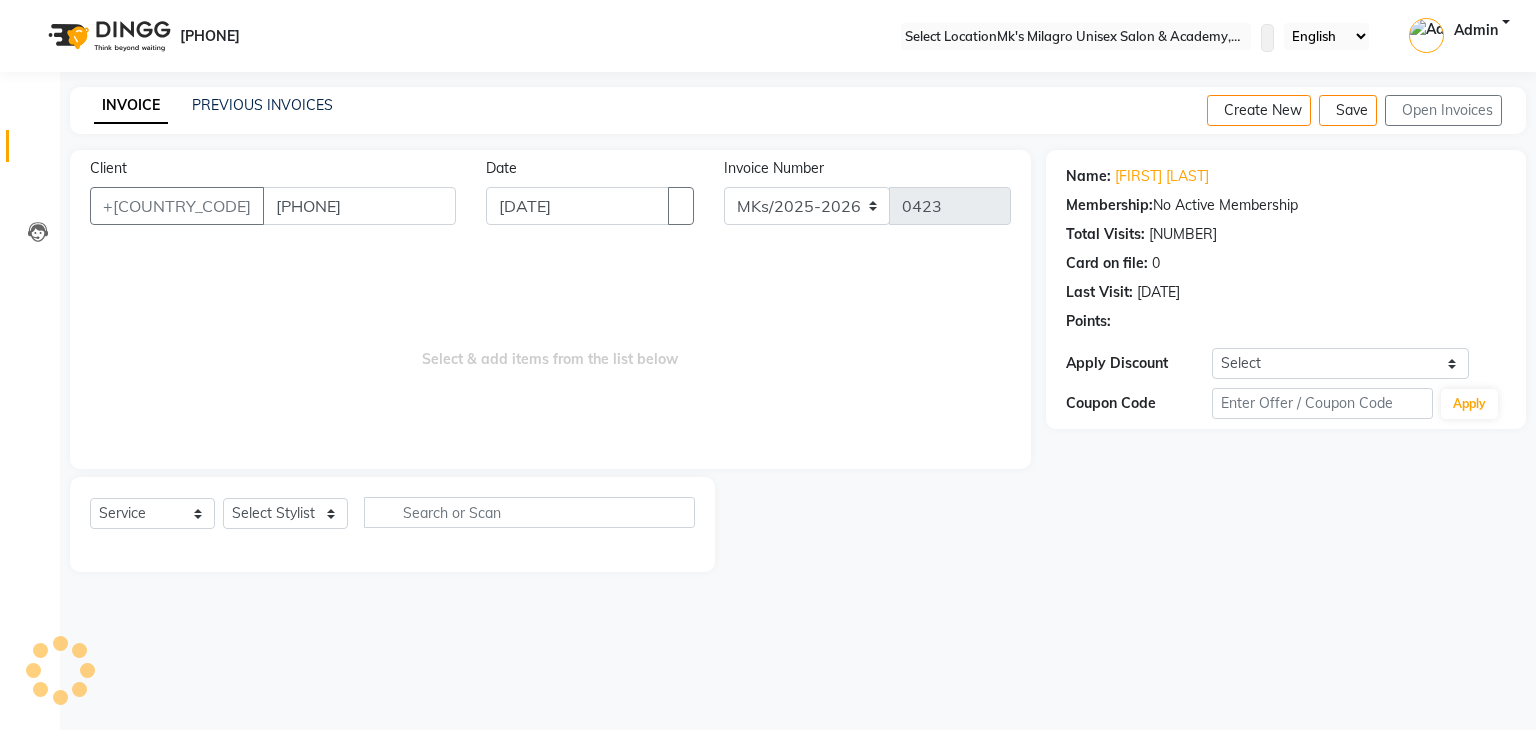 click on "Client +[COUNTRY_CODE] [PHONE] Date [DATE] Invoice Number [INVOICE_NUMBER]  Select & add items from the list below" at bounding box center (550, 309) 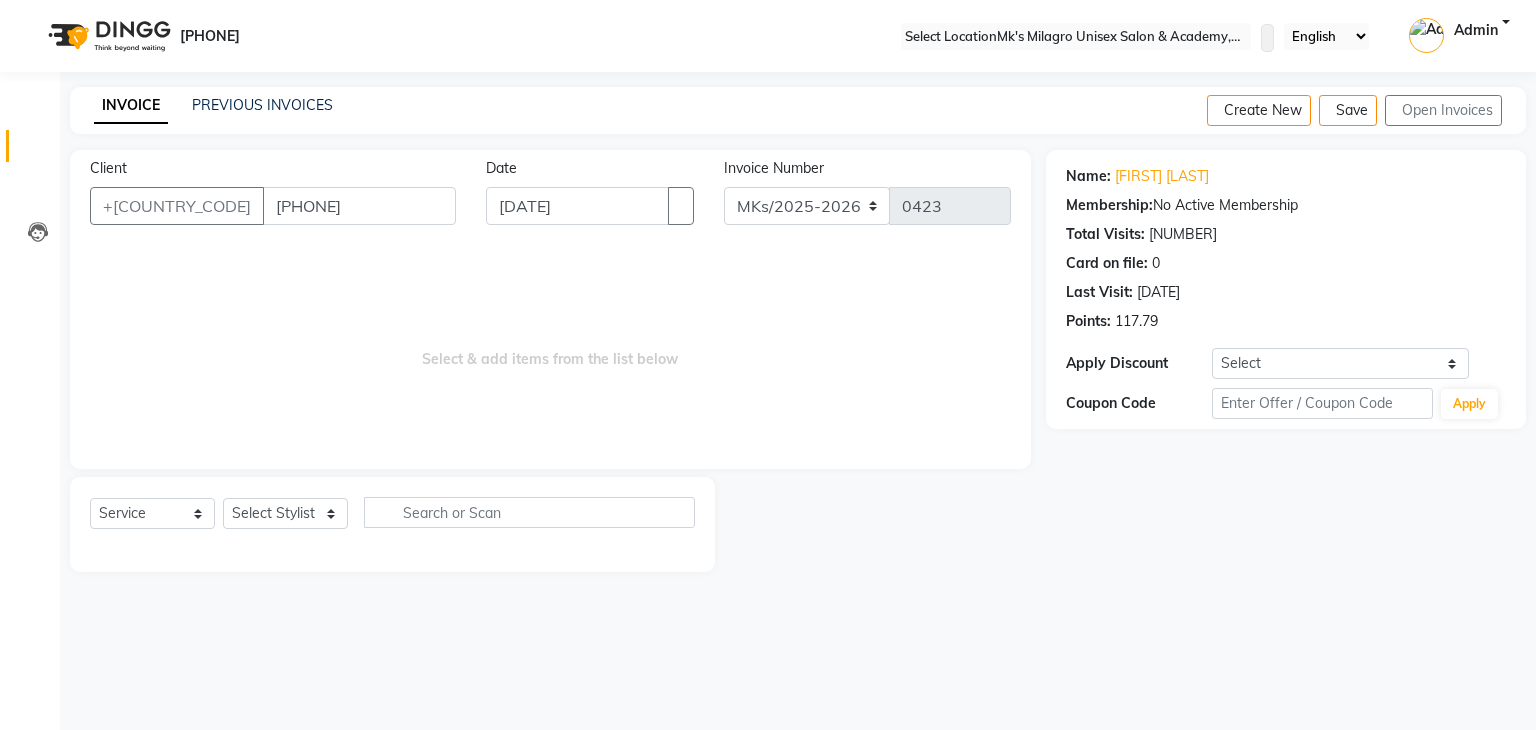 click on "Select  Service  Product  Membership  Package Voucher Prepaid Gift Card  Select Stylist DIngg Support Madhuri Jadhav Minsi Renuka Riya Sandhaya Santoshi" at bounding box center (392, 524) 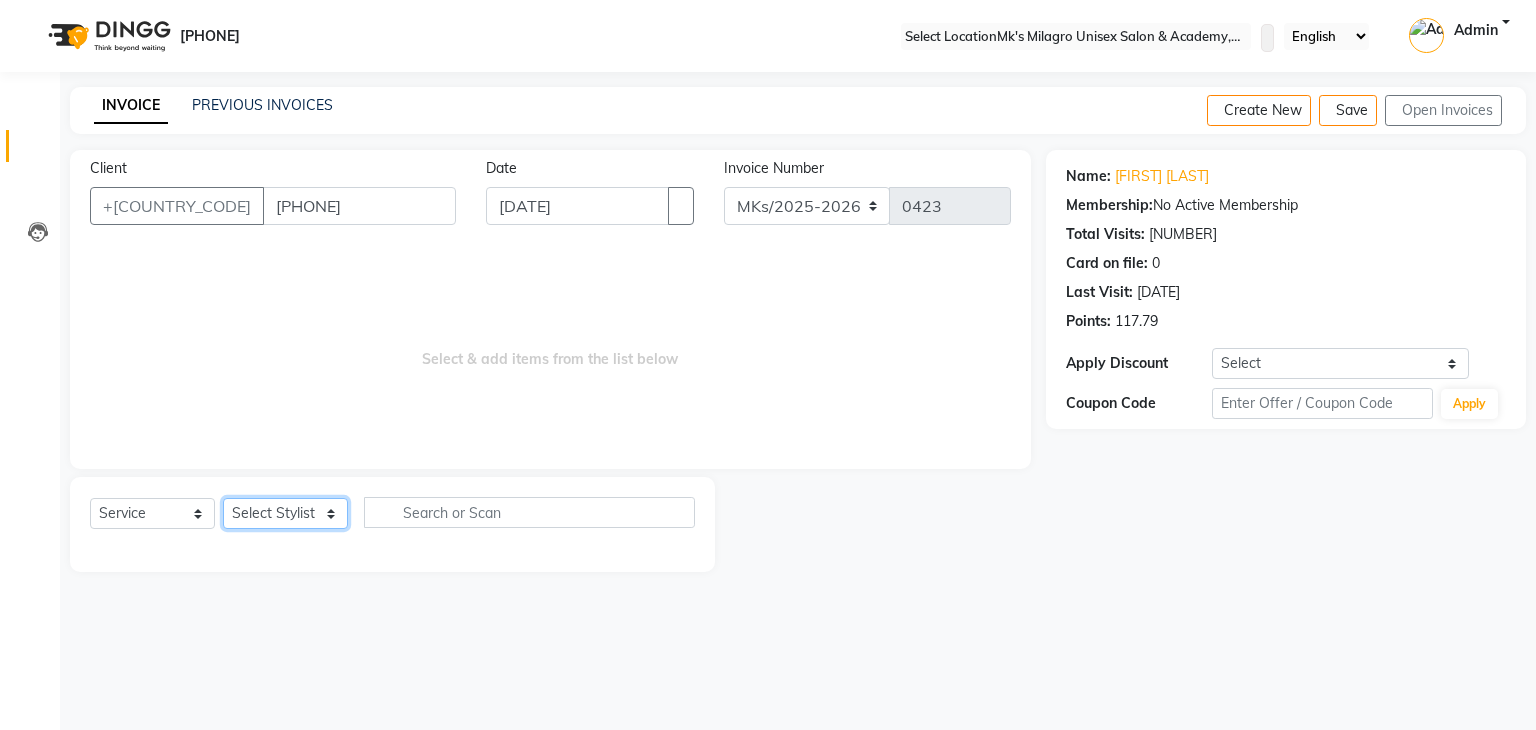 click on "Select Stylist DIngg Support Madhuri Jadhav Minsi Renuka Riya Sandhaya Santoshi" at bounding box center (285, 513) 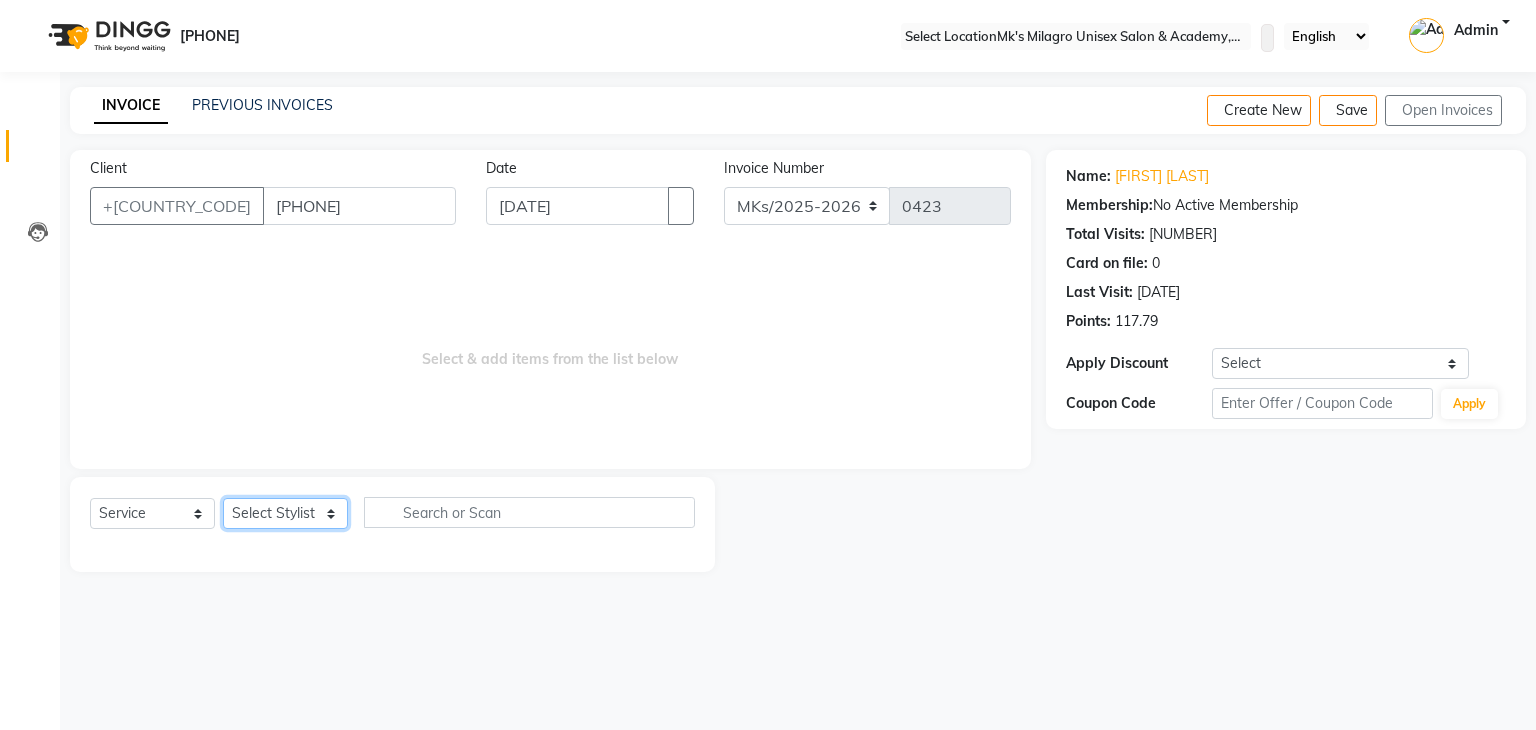 click on "Select Stylist DIngg Support Madhuri Jadhav Minsi Renuka Riya Sandhaya Santoshi" at bounding box center [285, 513] 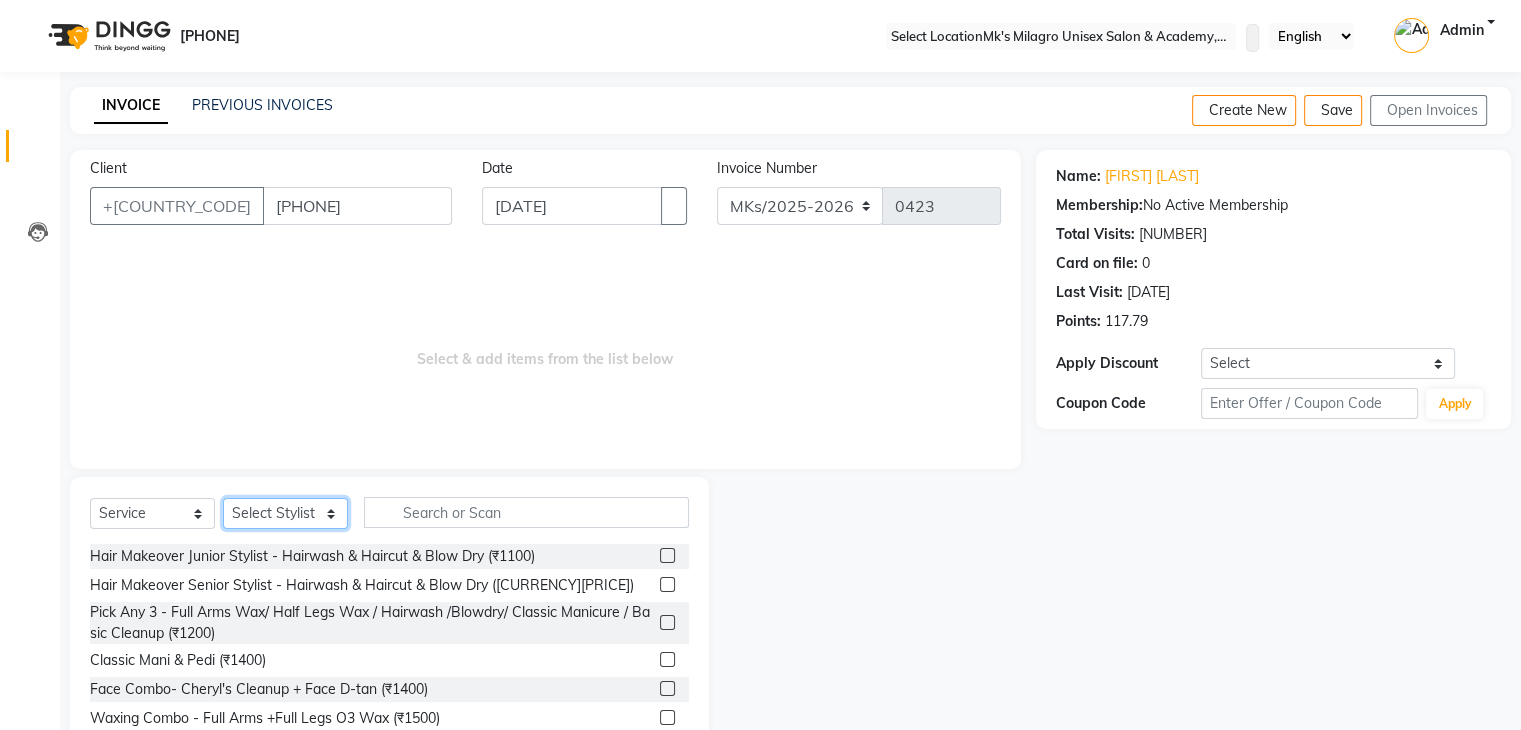 drag, startPoint x: 304, startPoint y: 516, endPoint x: 292, endPoint y: 434, distance: 82.8734 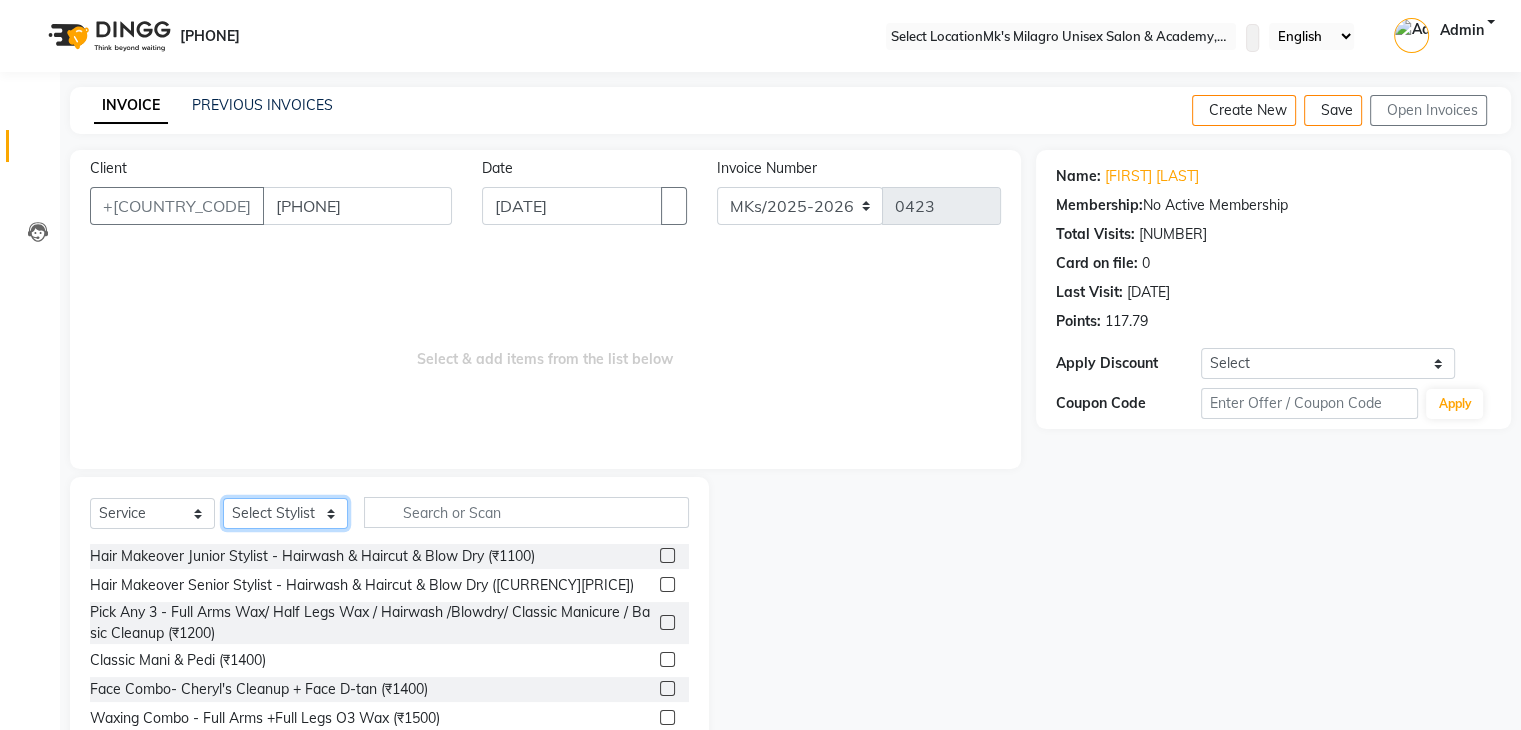 click on "Client +[COUNTRY_CODE] [PHONE] Date [DATE] Invoice Number [INVOICE_NUMBER]  Select & add items from the list below  Select  Service  Product  Membership  Package Voucher Prepaid Gift Card  Select Stylist DIngg Support Madhuri Jadhav Minsi Renuka Riya Sandhaya Santoshi Hair Makeover  Junior Stylist - Hairwash & Haircut & Blow Dry ([CURRENCY][PRICE])  Hair Makeover  Senior Stylist - Hairwash & Haircut & Blow Dry ([CURRENCY][PRICE])  Pick Any 3 - Full Arms Wax/ Half Legs Wax /  Hairwash /Blowdry/ Classic Manicure / Basic Cleanup ([CURRENCY][PRICE])  Classic Mani & Pedi ([CURRENCY][PRICE])  Face Combo- Cheryl's Cleanup + Face D-tan ([CURRENCY][PRICE])  Waxing Combo - Full Arms +Full Legs O3 Wax ([CURRENCY][PRICE])  Gel Polish Hands & Feet ([CURRENCY][PRICE])  Haircut + Hair Color (Men) ([CURRENCY][PRICE])  Hair Combo - Hydrating Hair Spa & Scalp Exfoliation/Foot Massage (10 min) ([CURRENCY][PRICE])  Spa Manicure & Pedicure ([CURRENCY][PRICE])  Nail Extensions & Nail Art ([CURRENCY][PRICE])  Feet Combo - Classic Pedicure + Heel Peel + Classic  Manicure/Paraffin wax  ([CURRENCY][PRICE])  Base* ([CURRENCY][PRICE])" at bounding box center (545, 461) 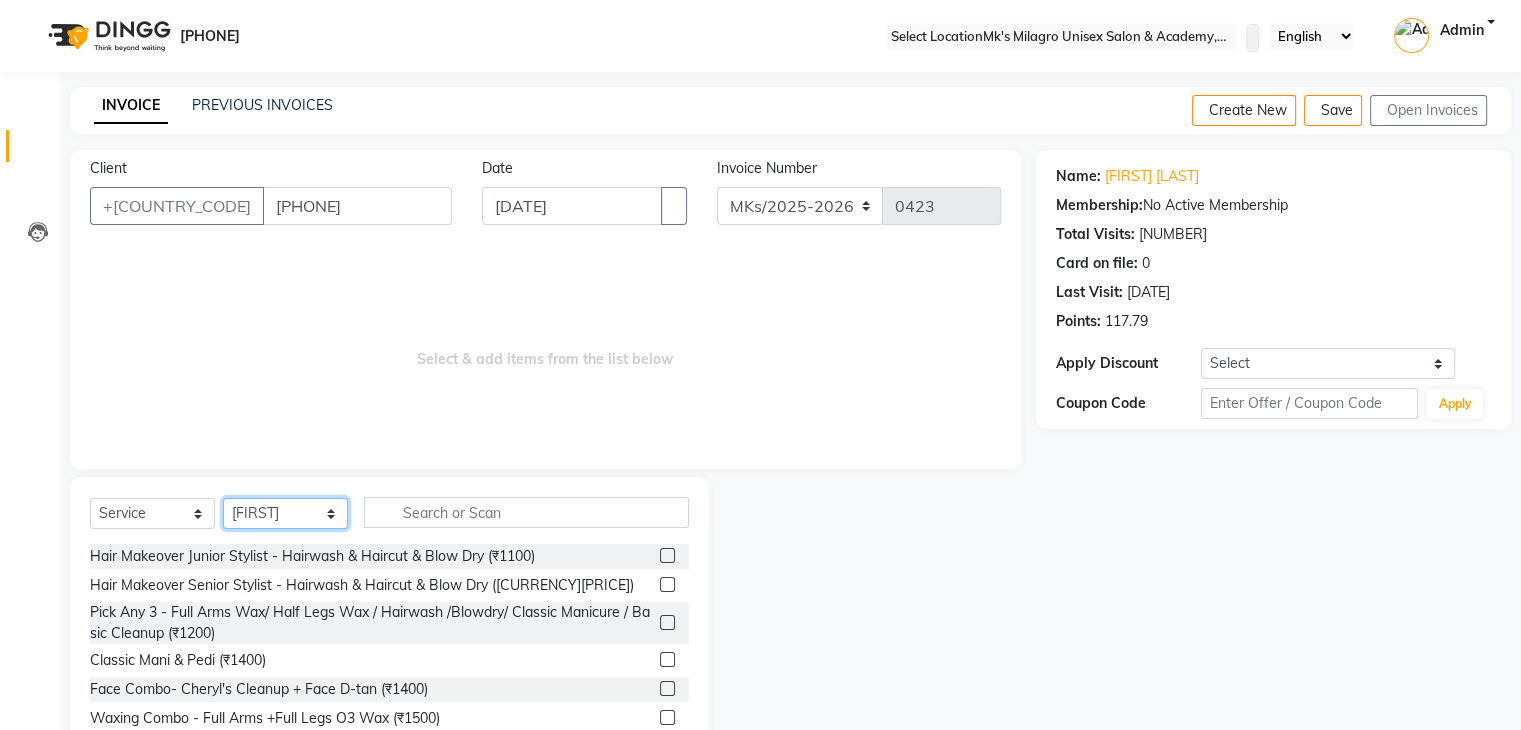 click on "Select Stylist DIngg Support Madhuri Jadhav Minsi Renuka Riya Sandhaya Santoshi" at bounding box center [285, 513] 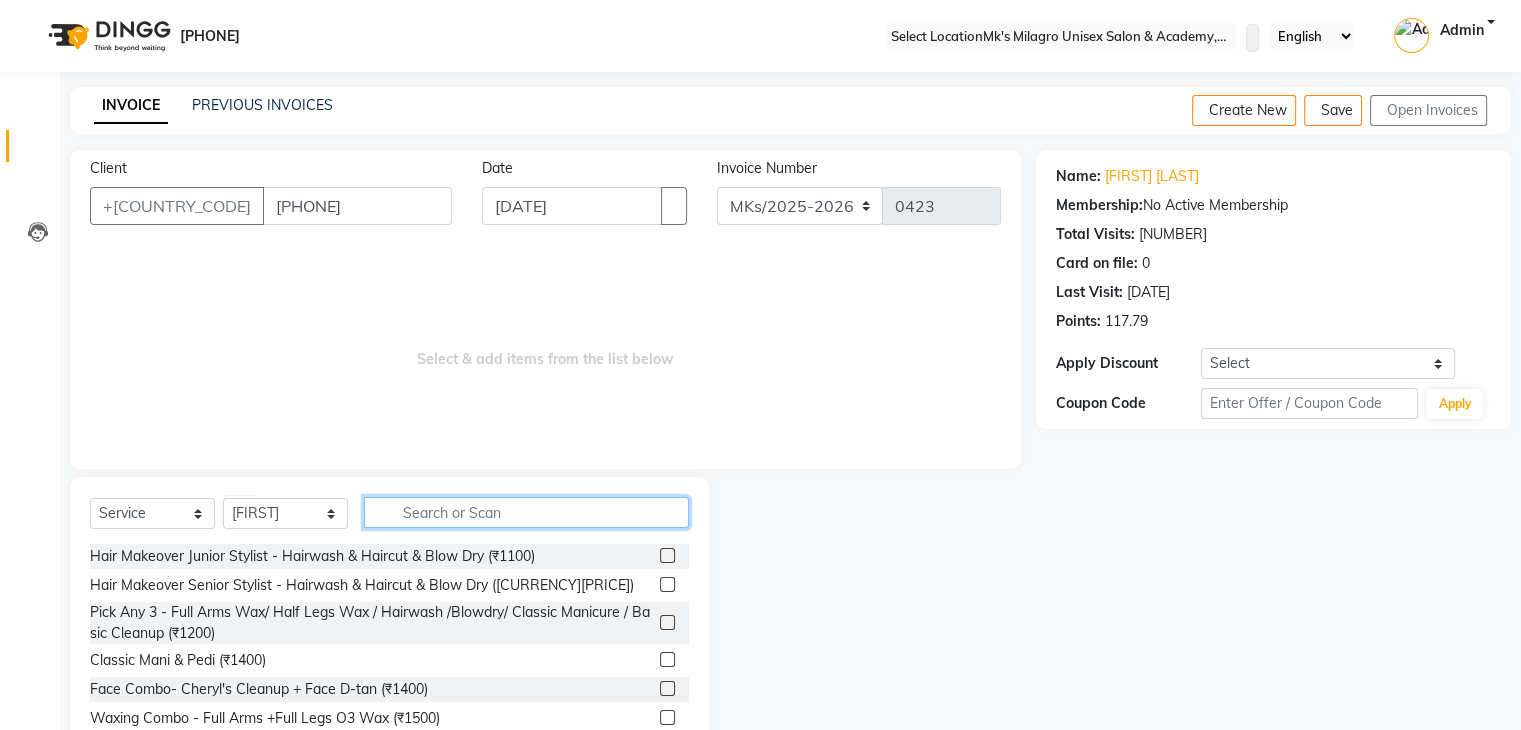 click at bounding box center (526, 512) 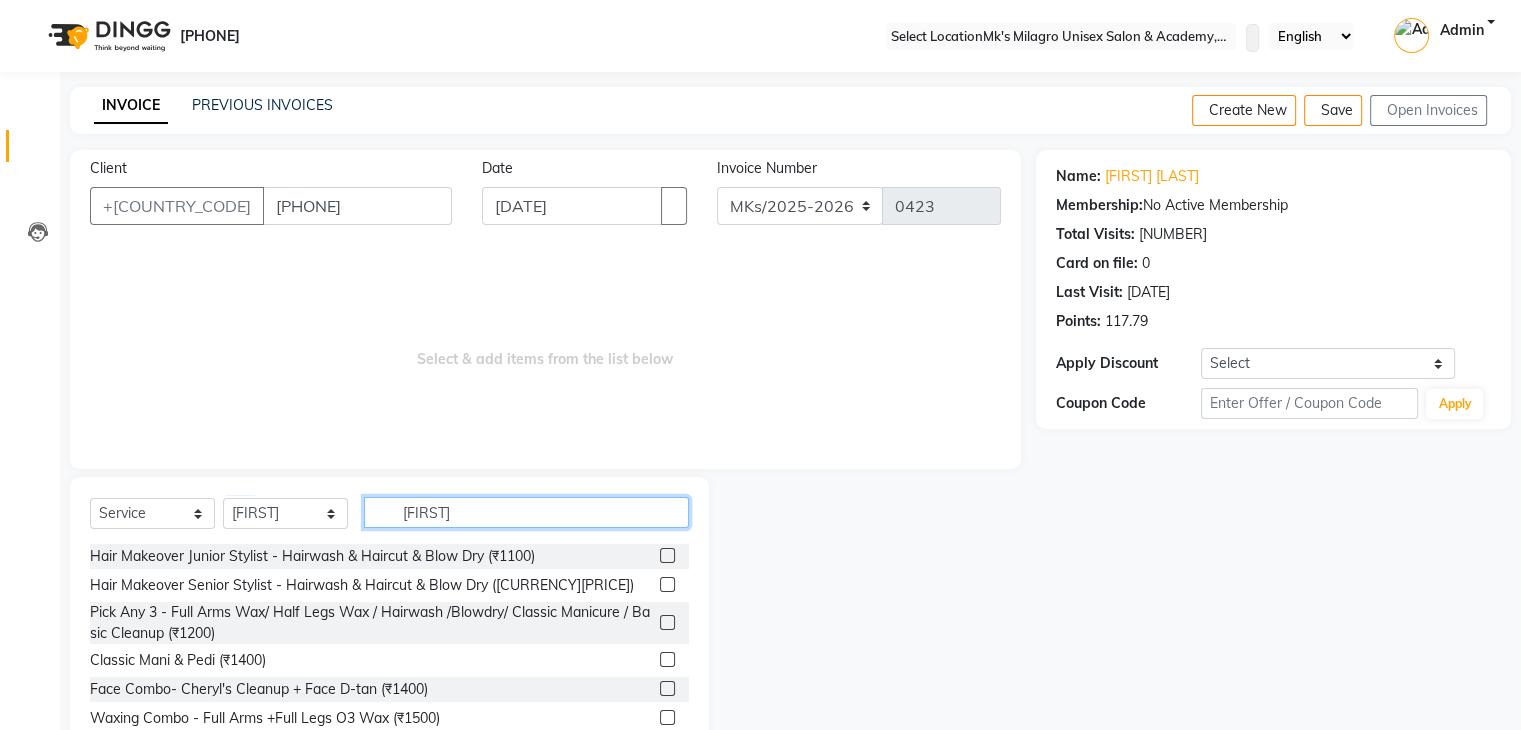 click on "[FIRST]" at bounding box center [526, 512] 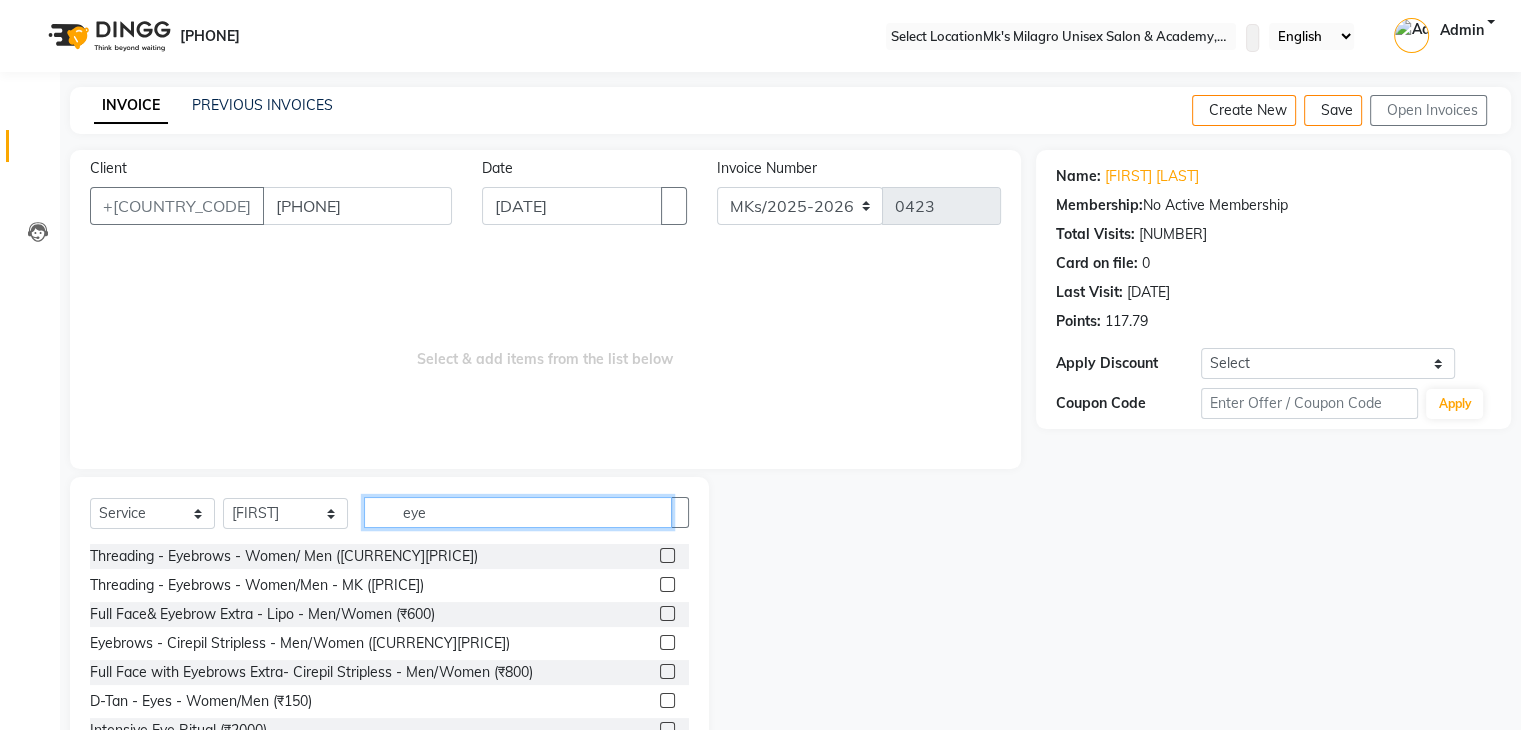 type on "eye" 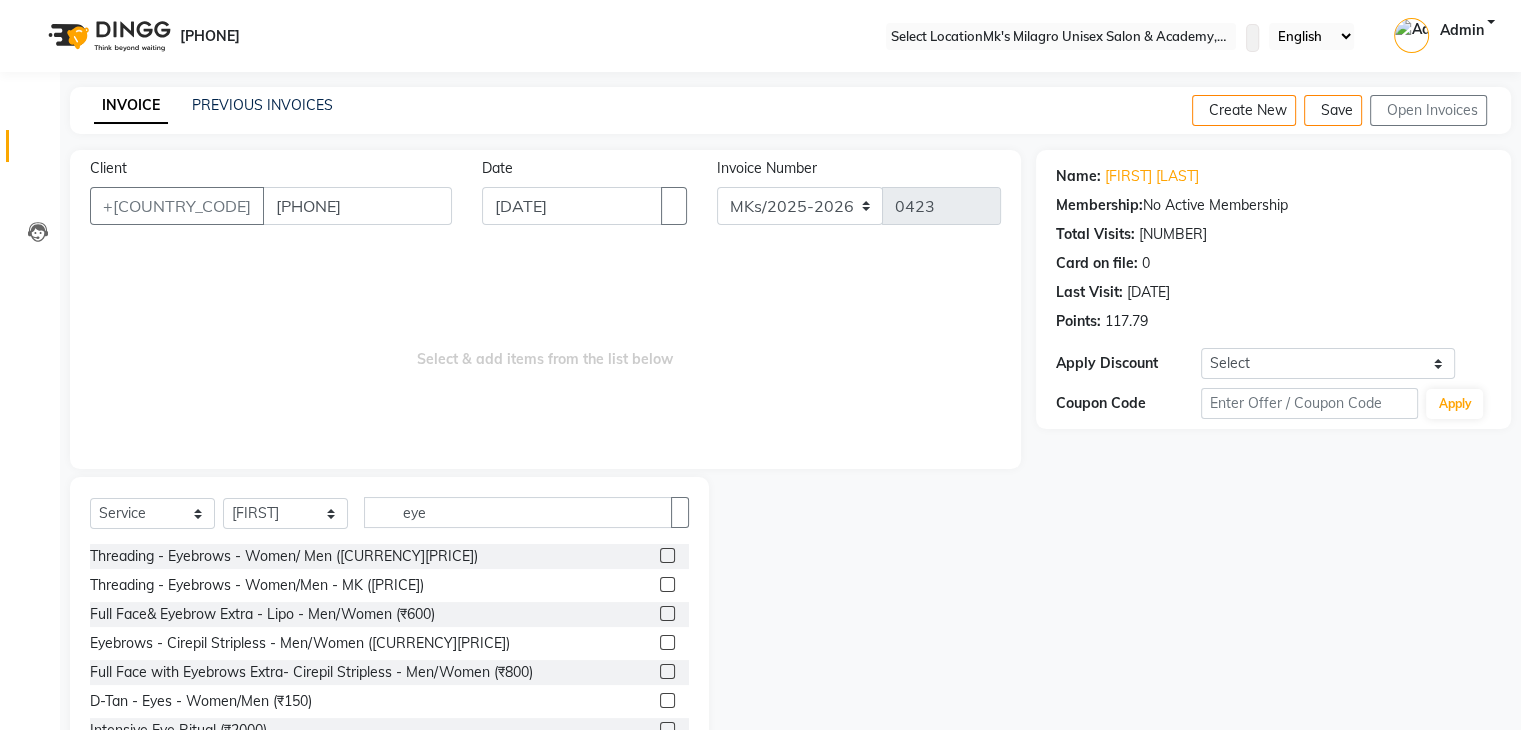 click at bounding box center (667, 555) 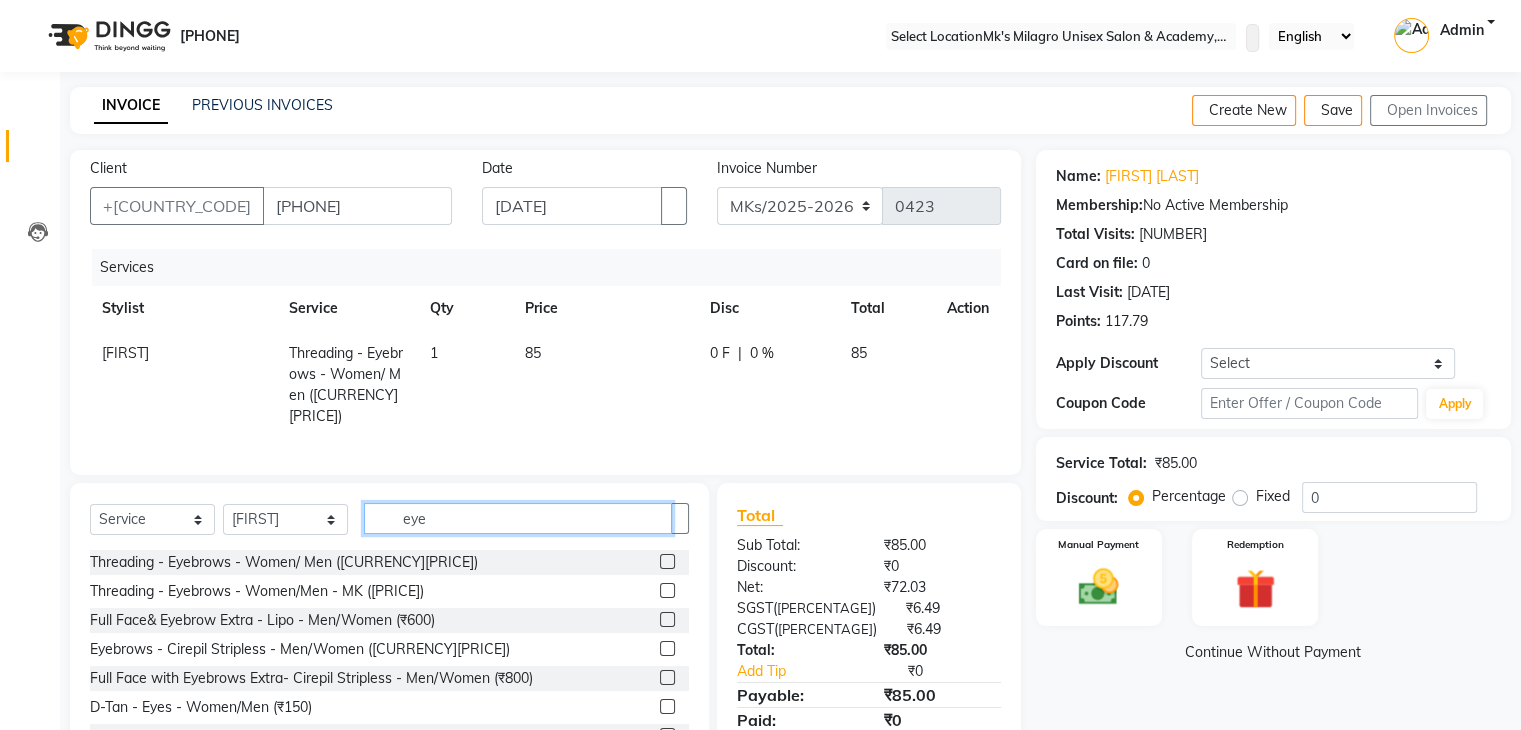 click on "eye" at bounding box center (518, 518) 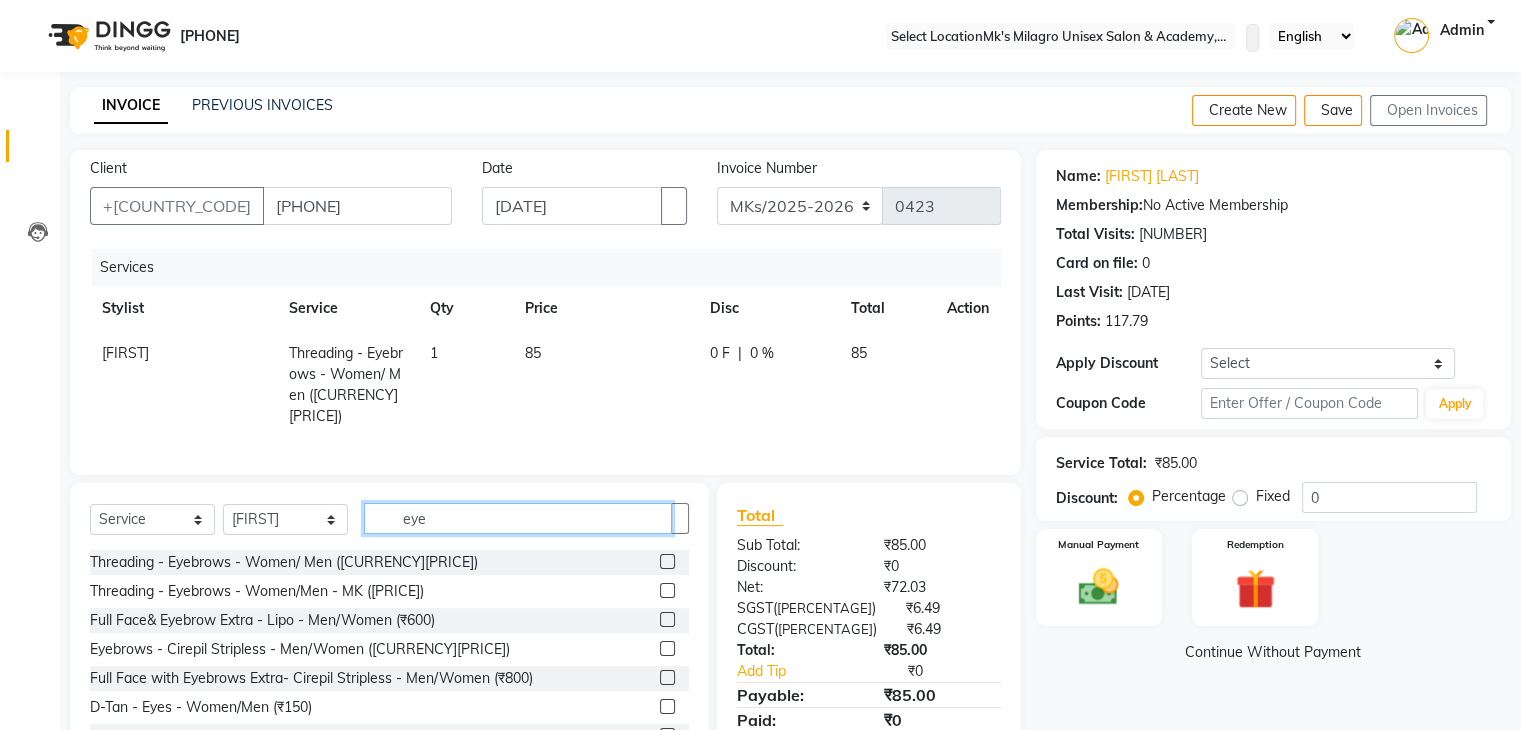 click on "eye" at bounding box center (518, 518) 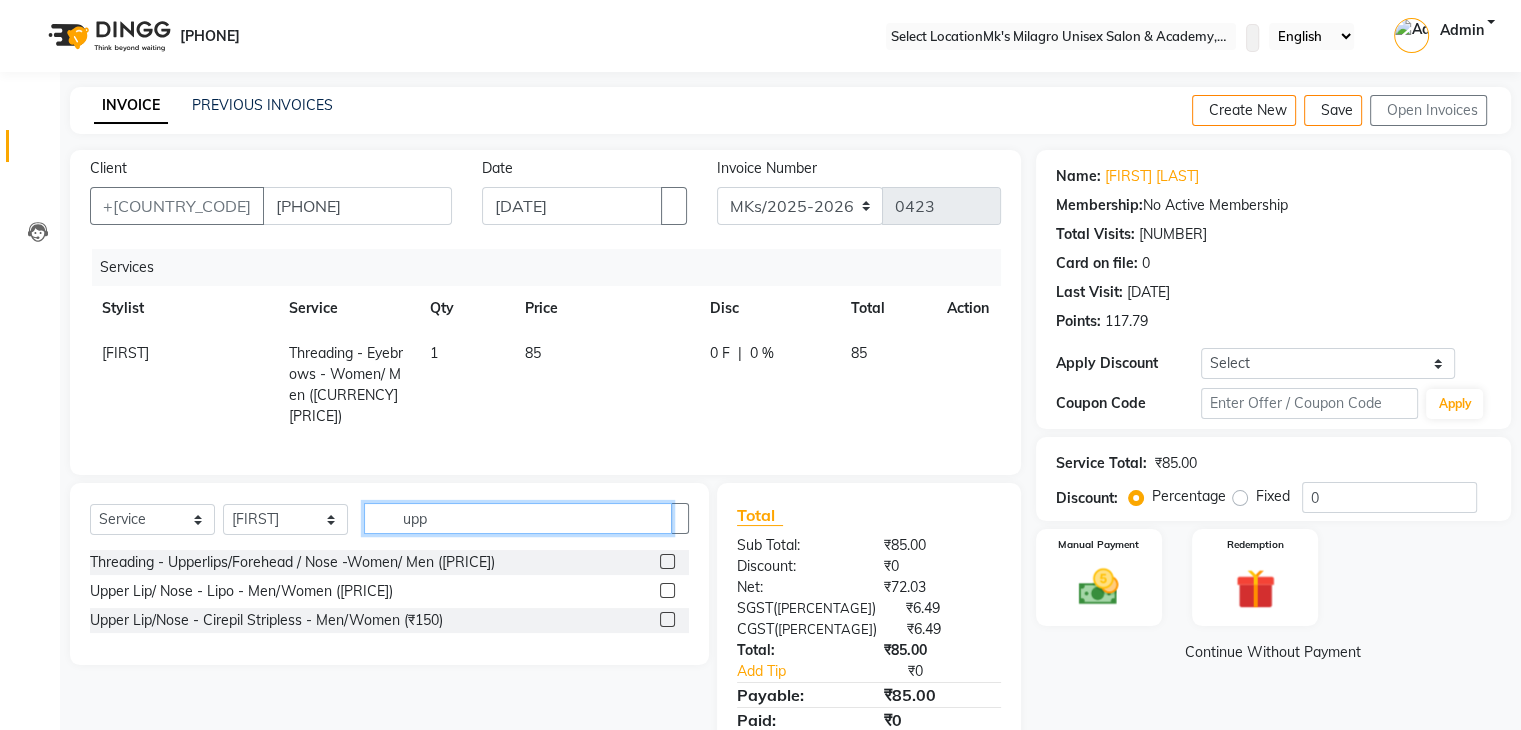 type on "upp" 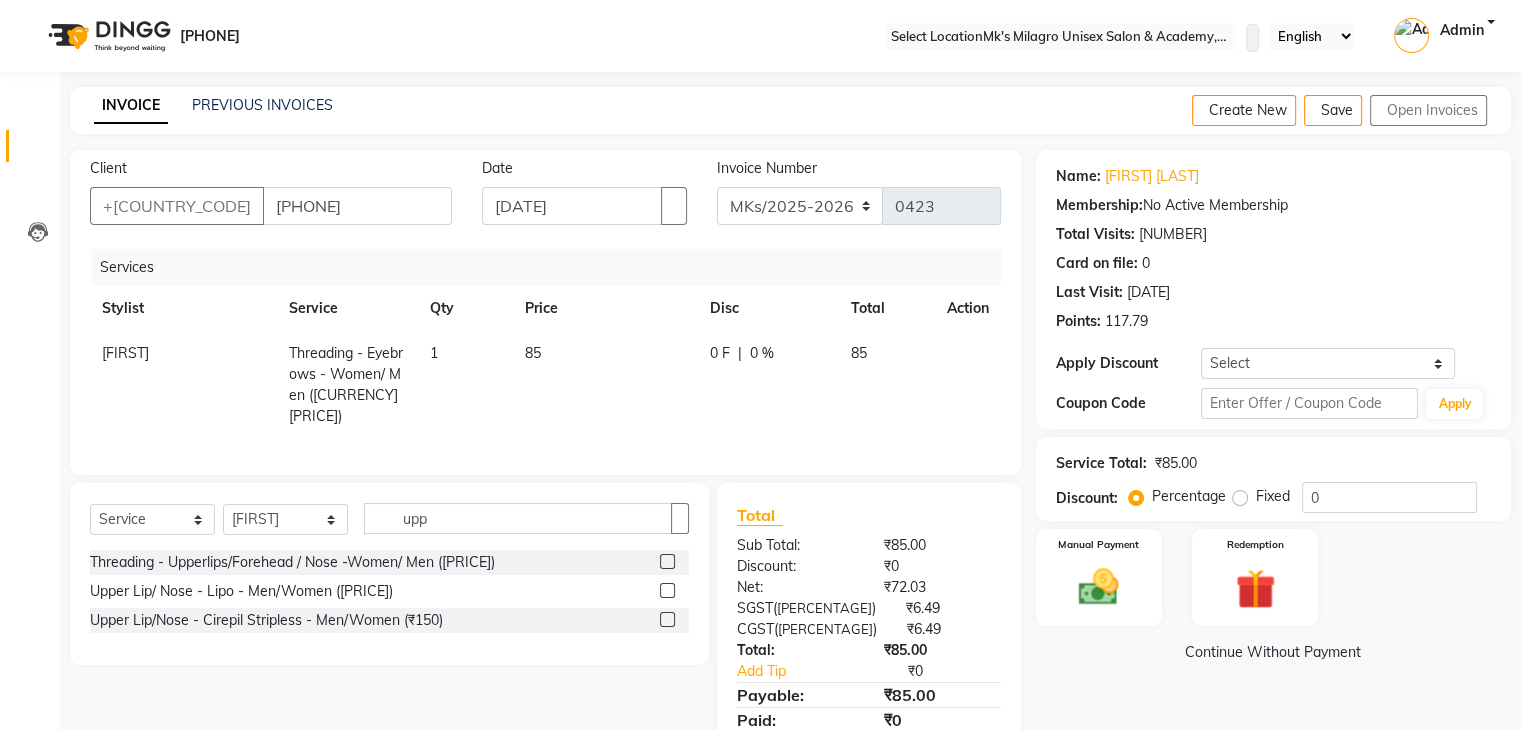 click at bounding box center (667, 561) 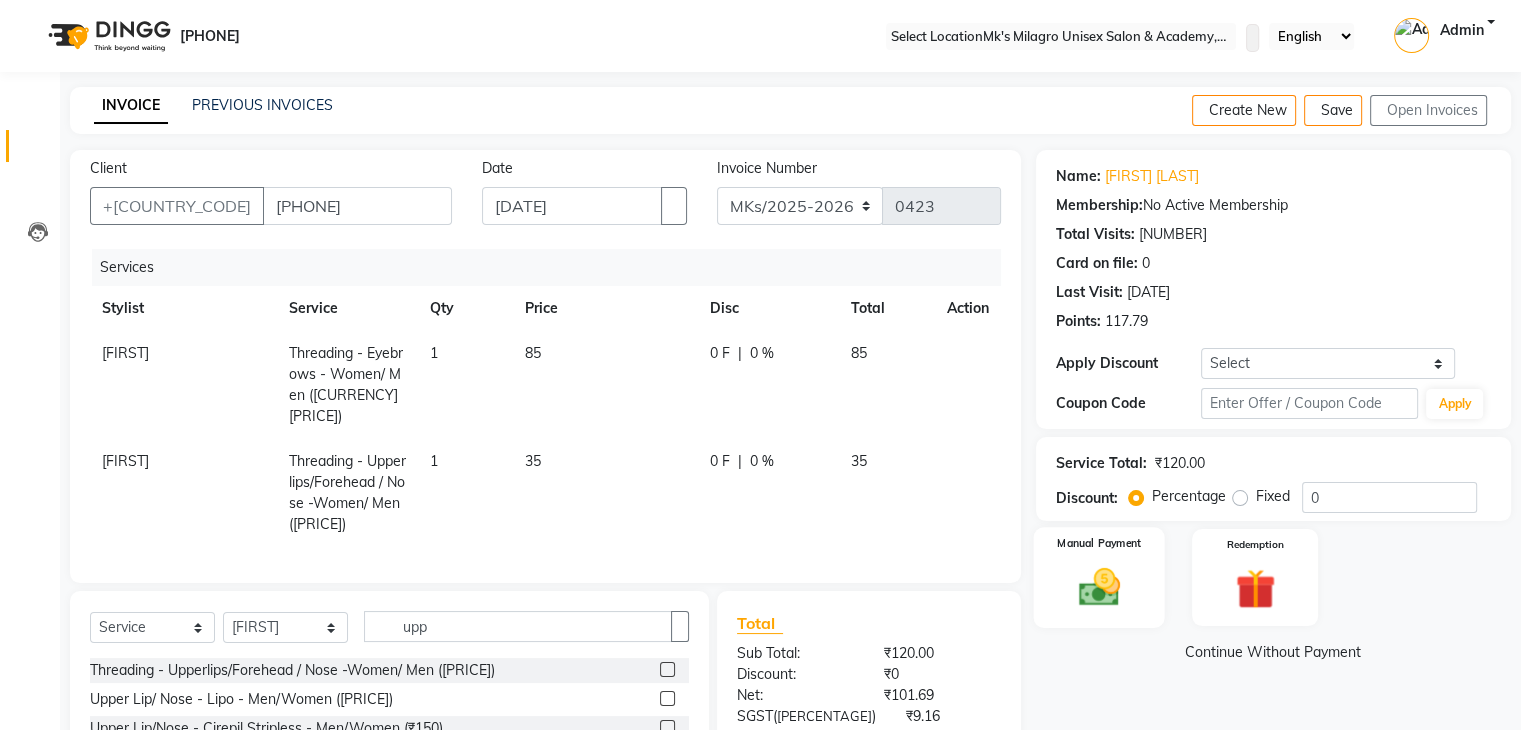 click at bounding box center (1098, 587) 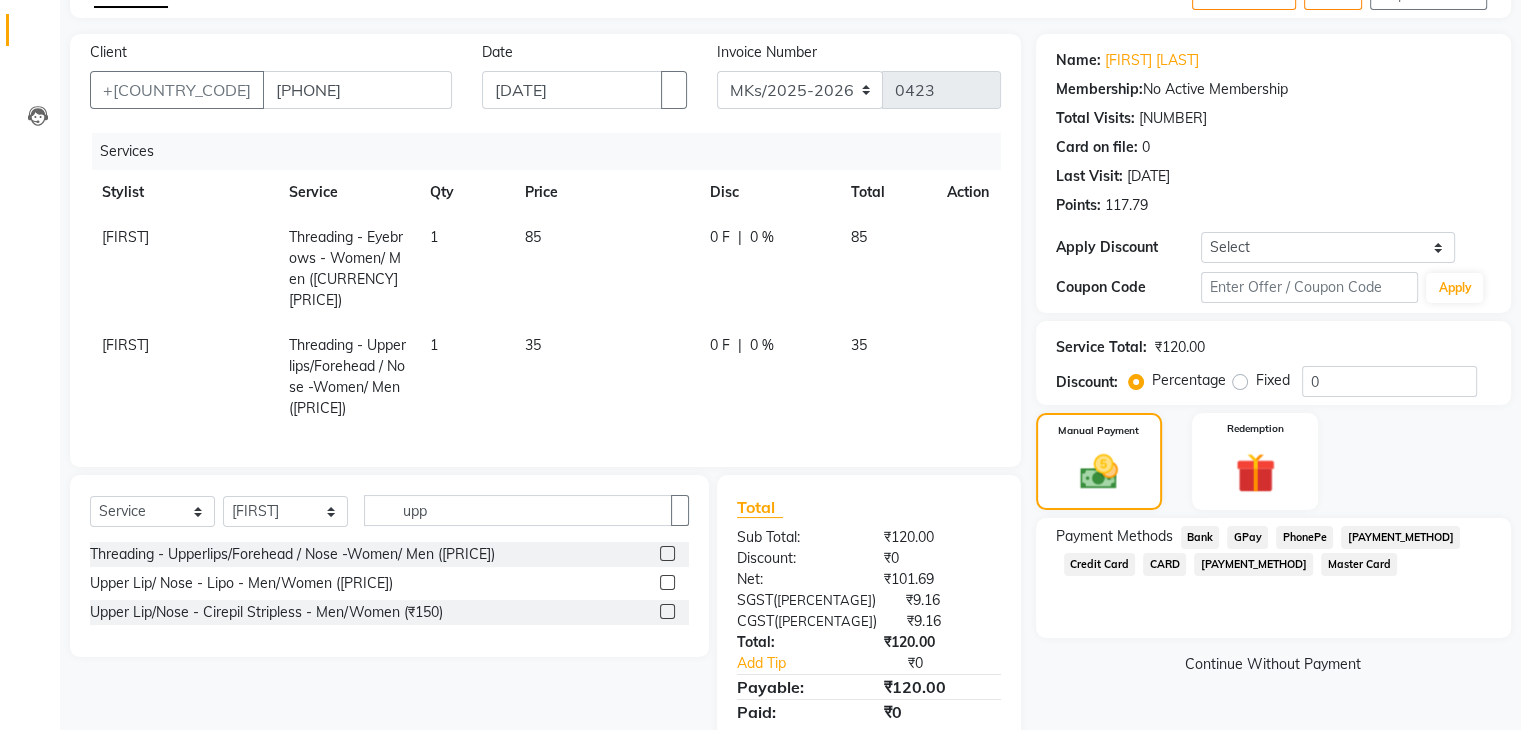 scroll, scrollTop: 179, scrollLeft: 0, axis: vertical 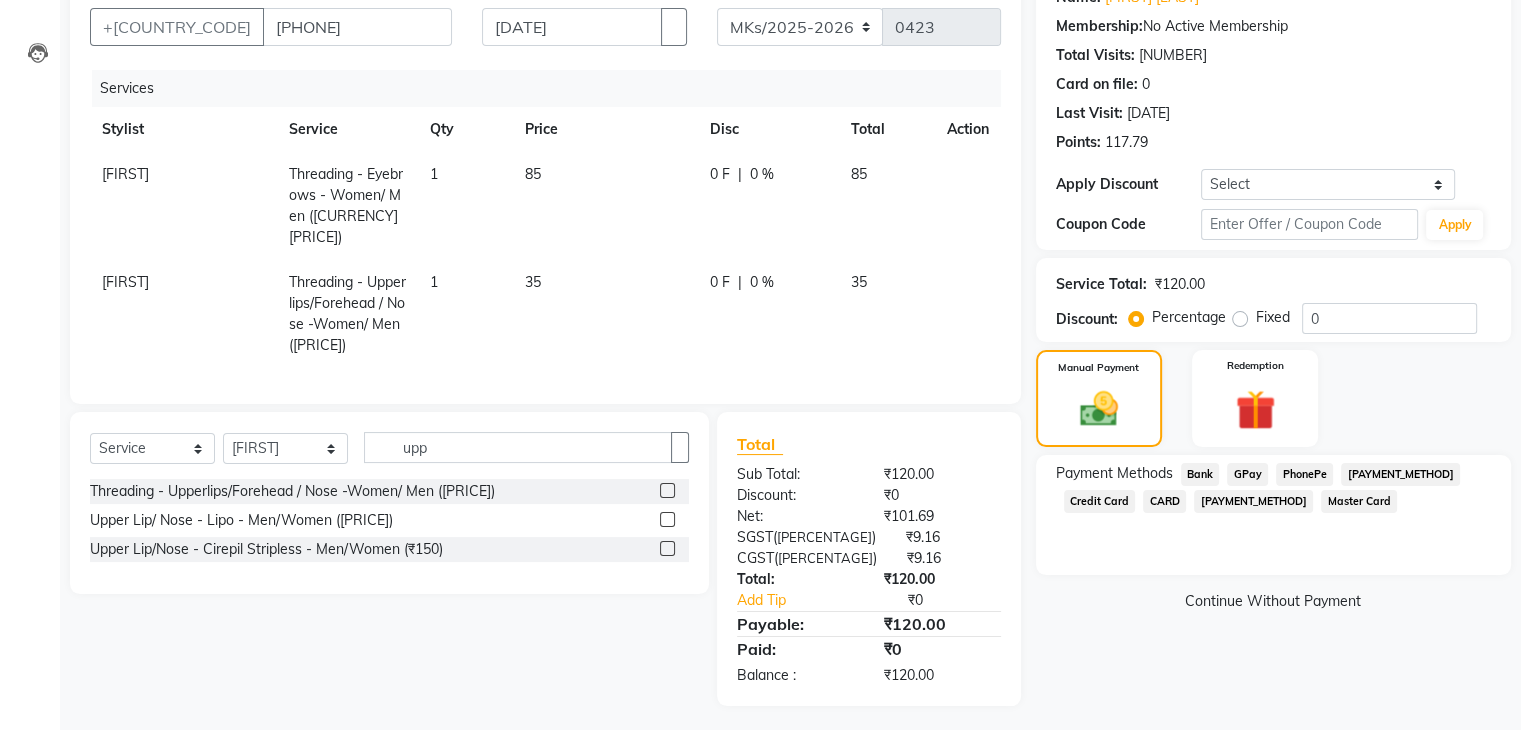 click on "GPay" at bounding box center (1200, 474) 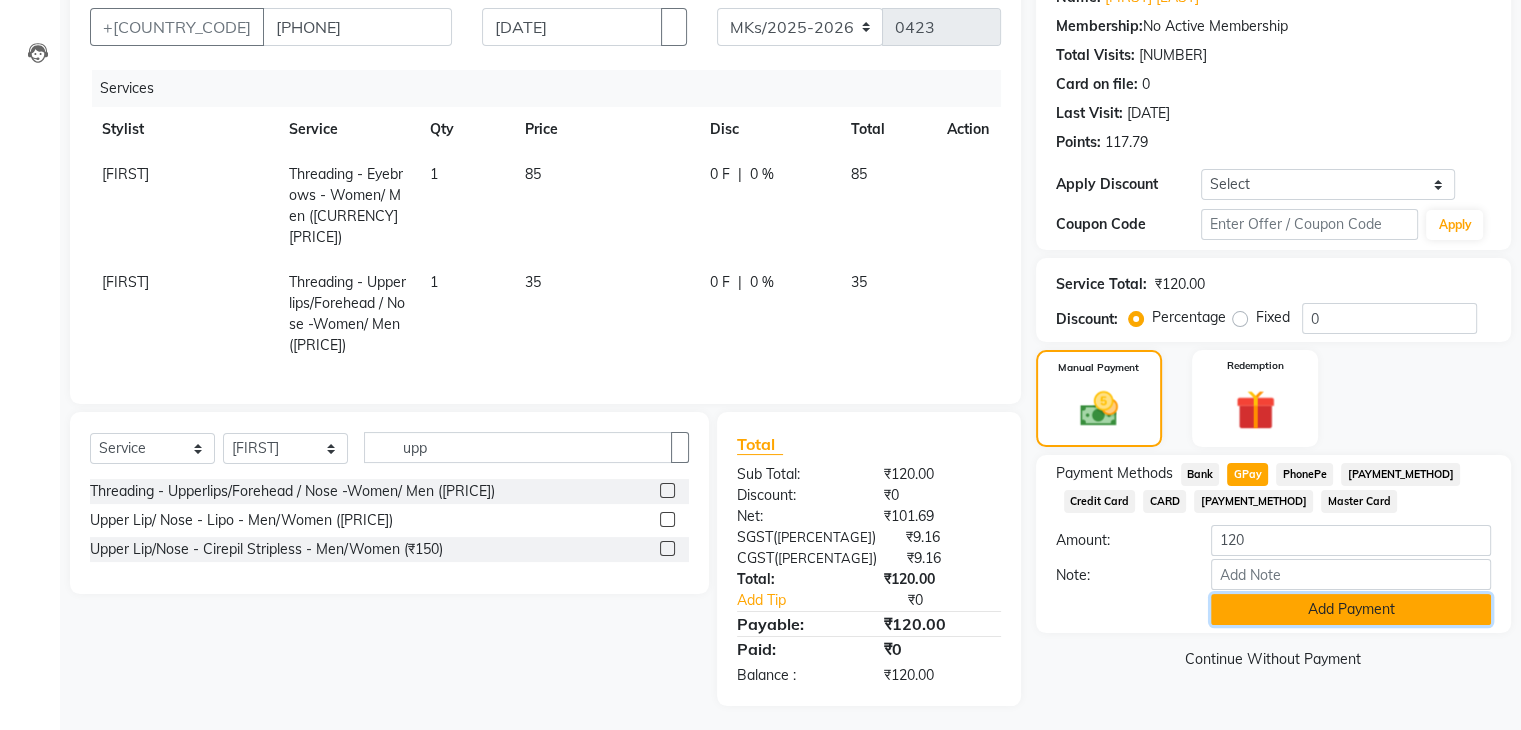 click on "Add Payment" at bounding box center [1351, 609] 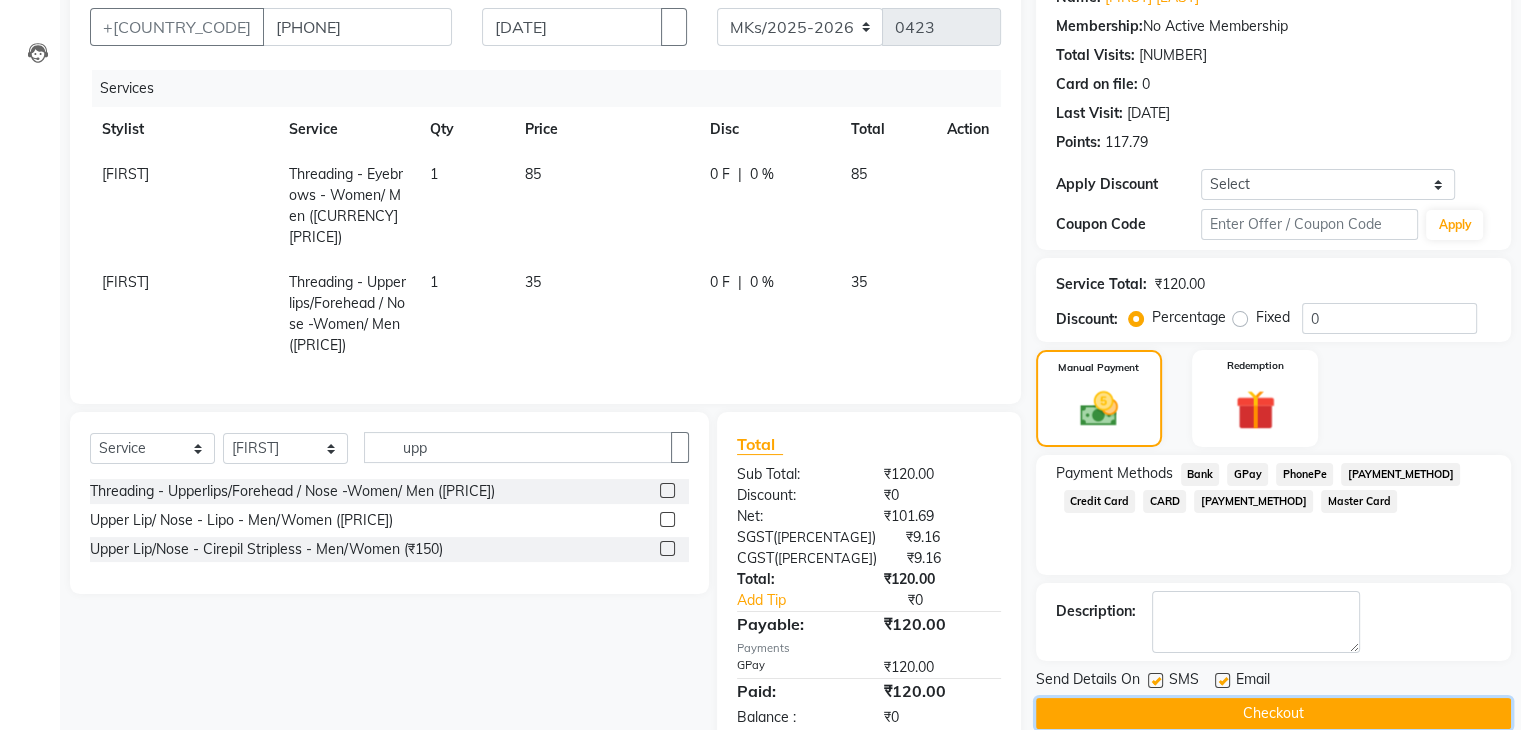 click on "Checkout" at bounding box center (1273, 713) 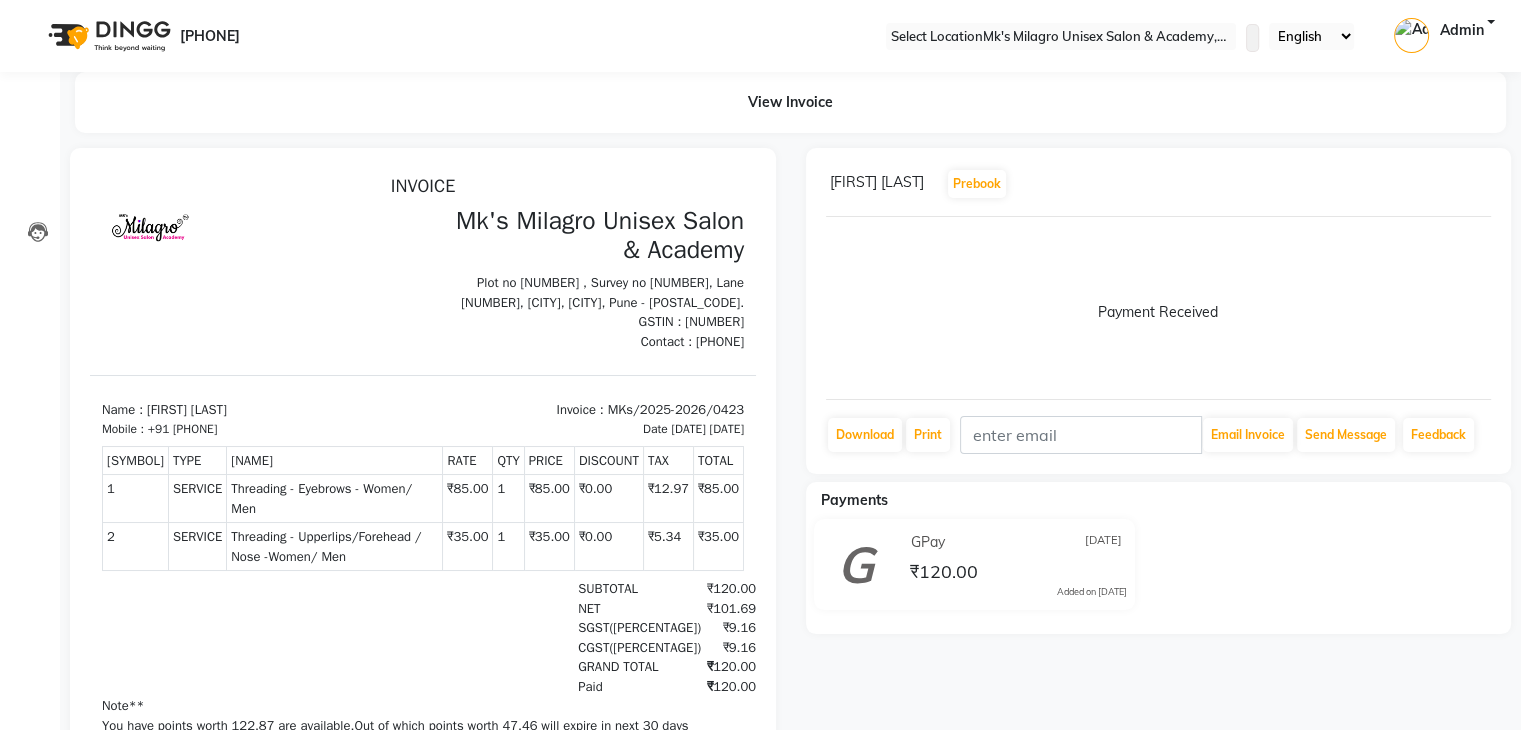 scroll, scrollTop: 0, scrollLeft: 0, axis: both 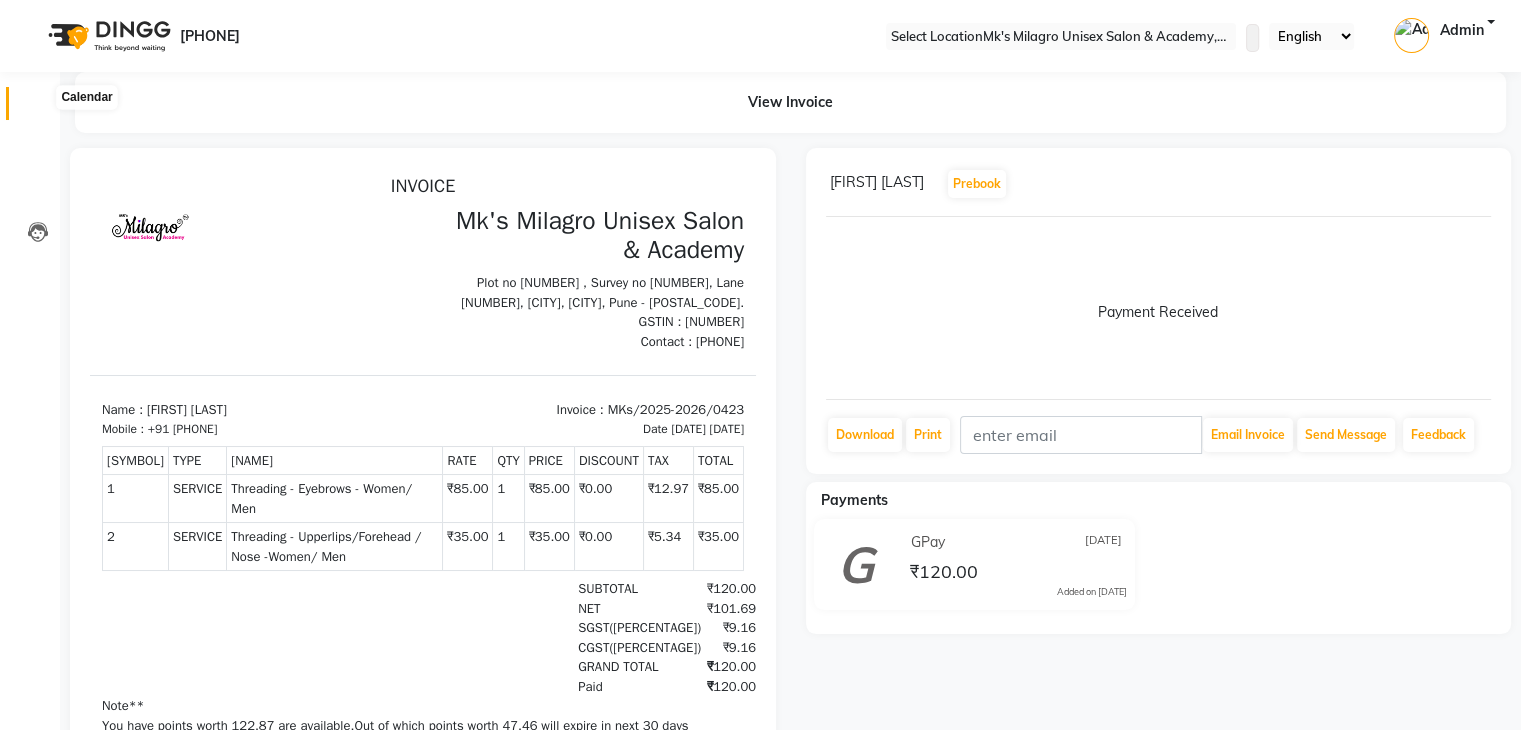 click at bounding box center (38, 108) 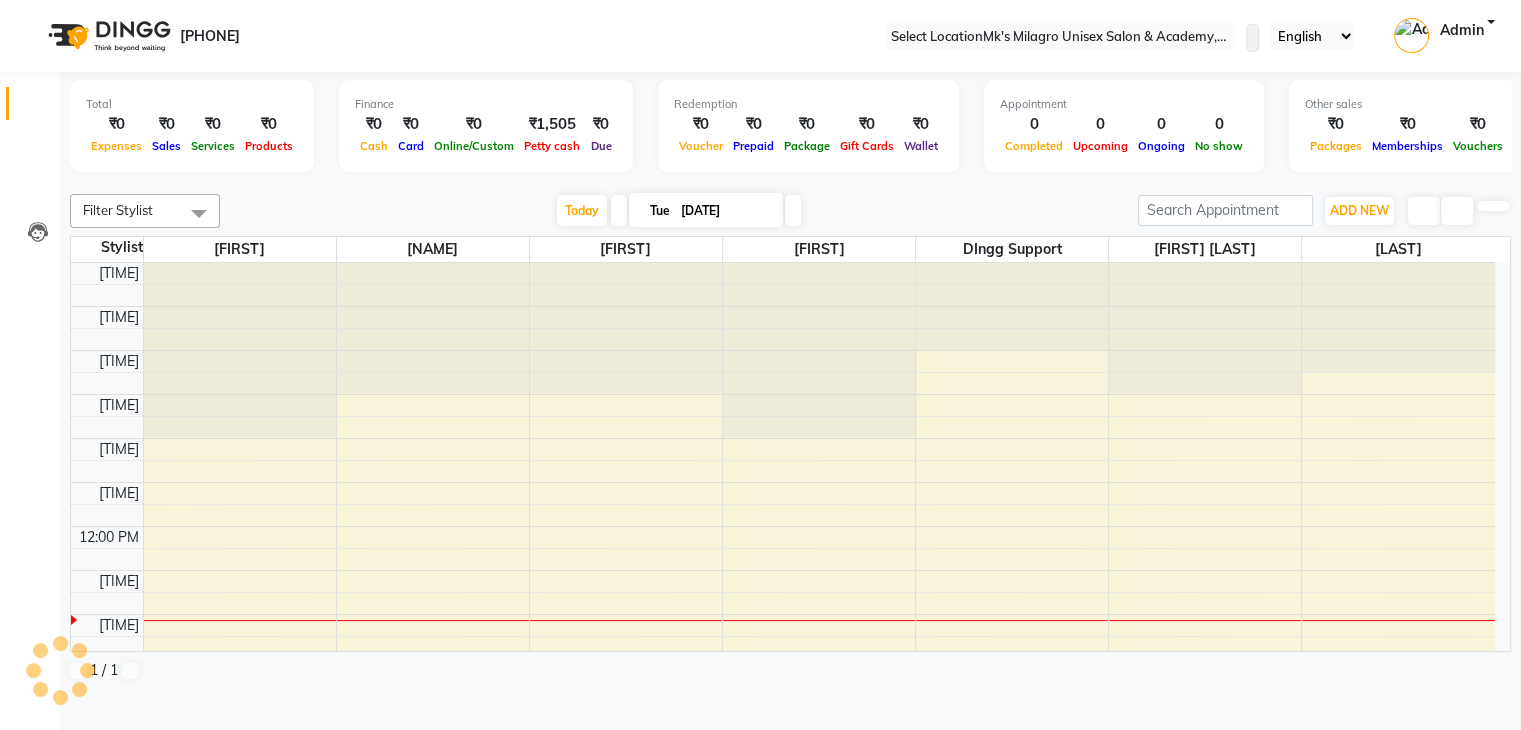scroll, scrollTop: 350, scrollLeft: 0, axis: vertical 